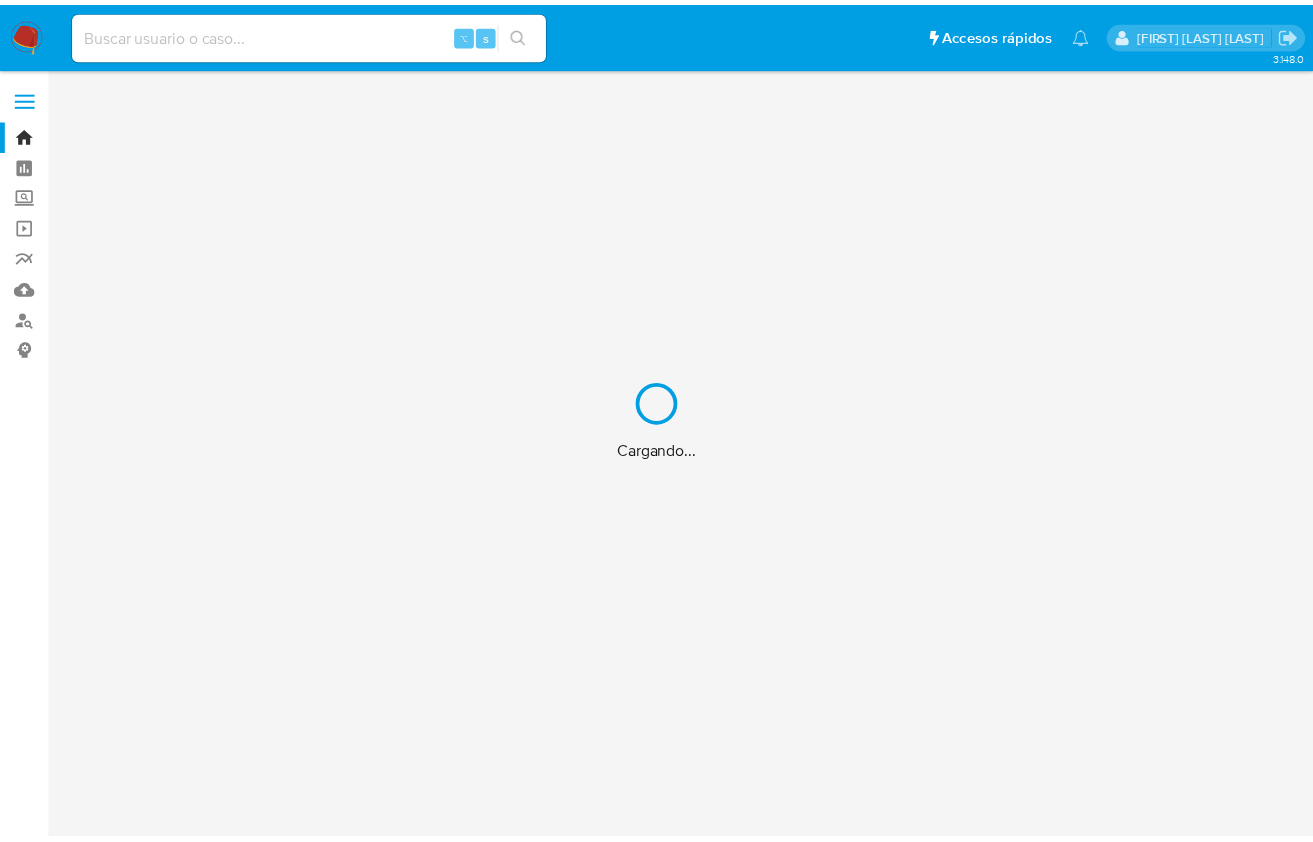 scroll, scrollTop: 0, scrollLeft: 0, axis: both 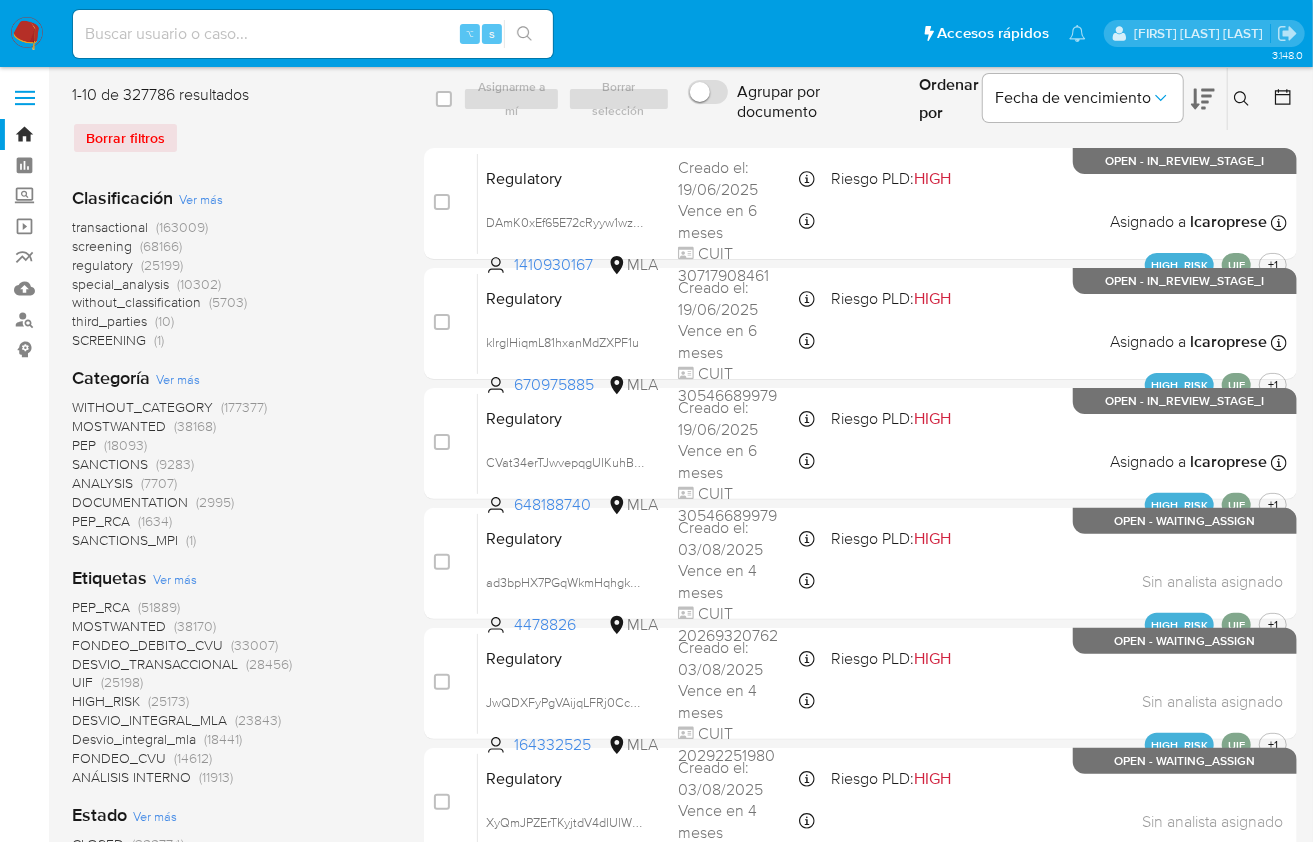 click at bounding box center (27, 34) 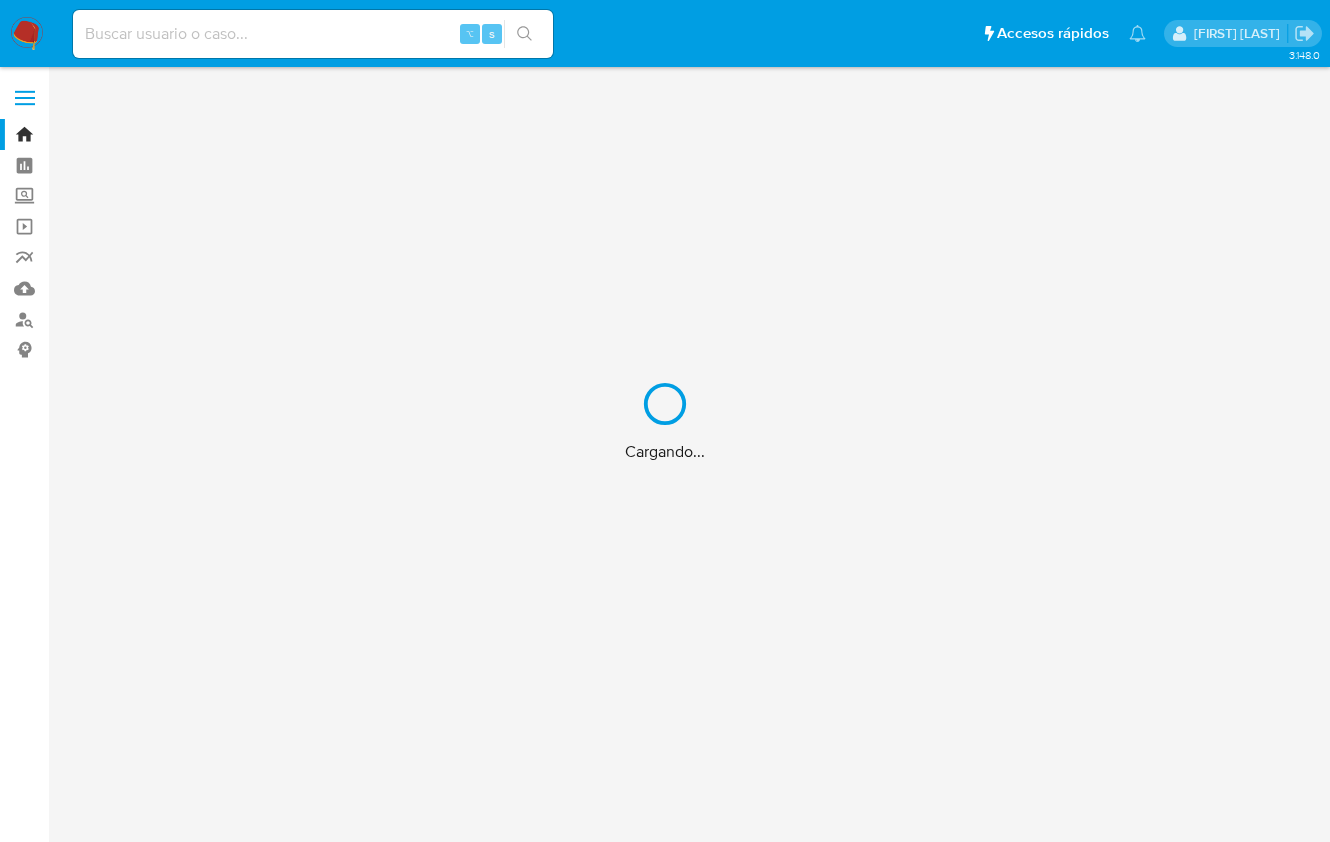 scroll, scrollTop: 0, scrollLeft: 0, axis: both 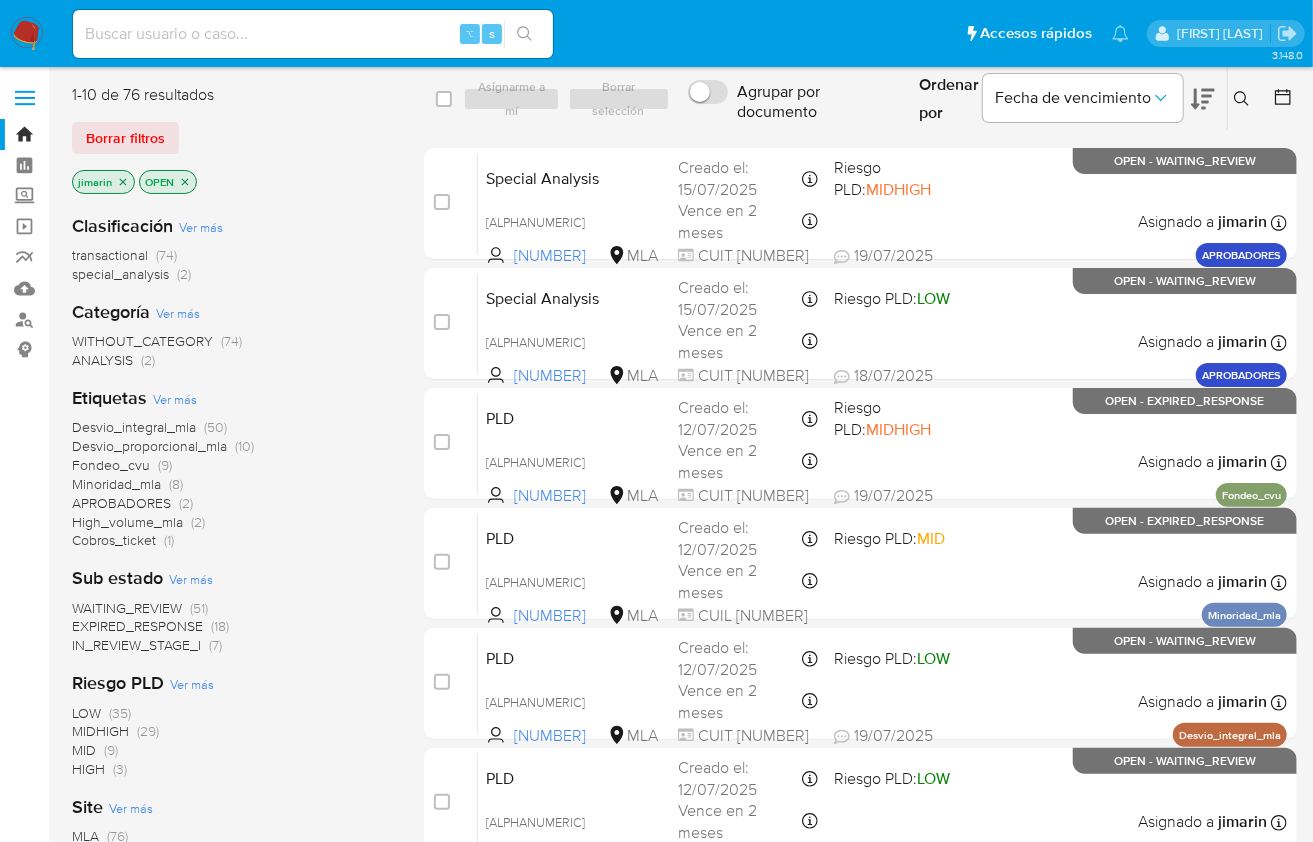 click 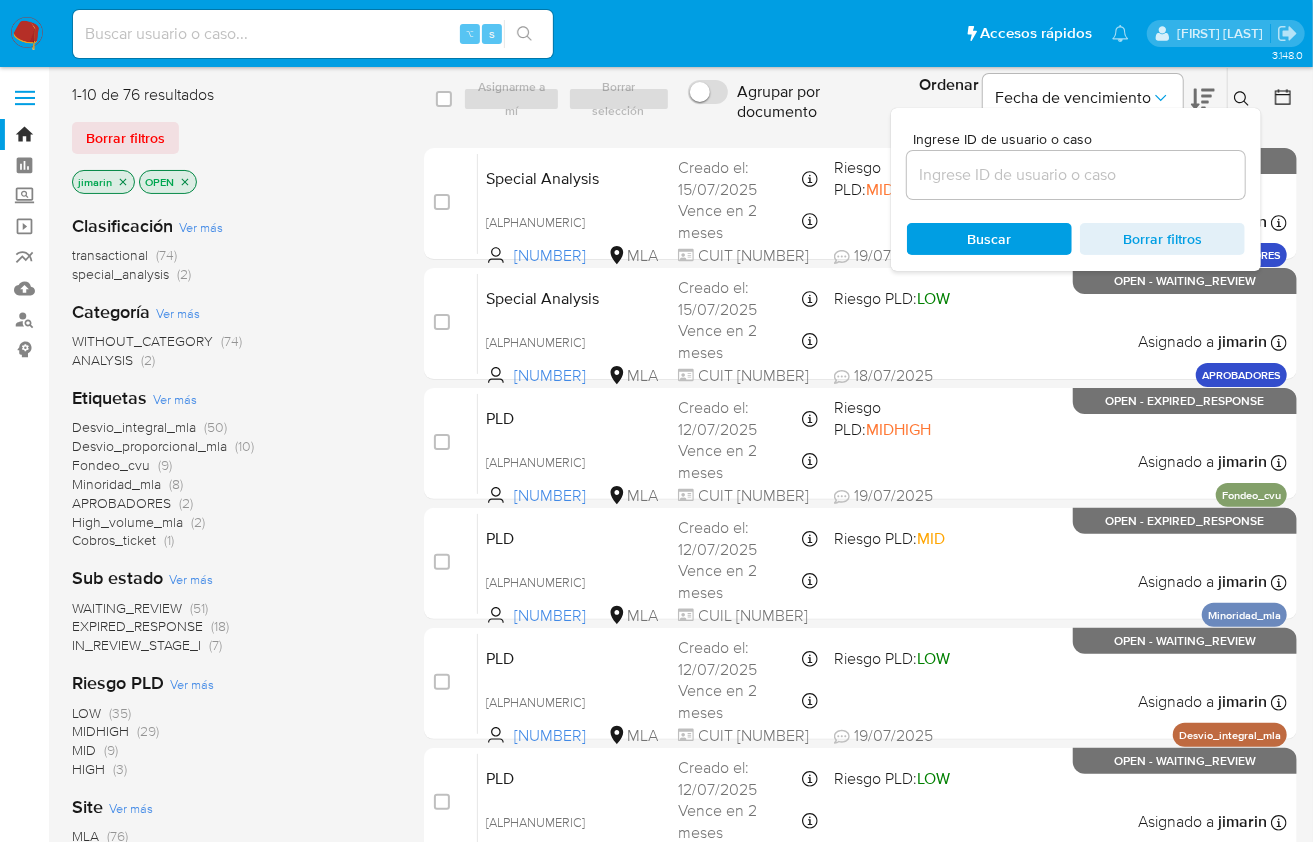 click at bounding box center (1076, 175) 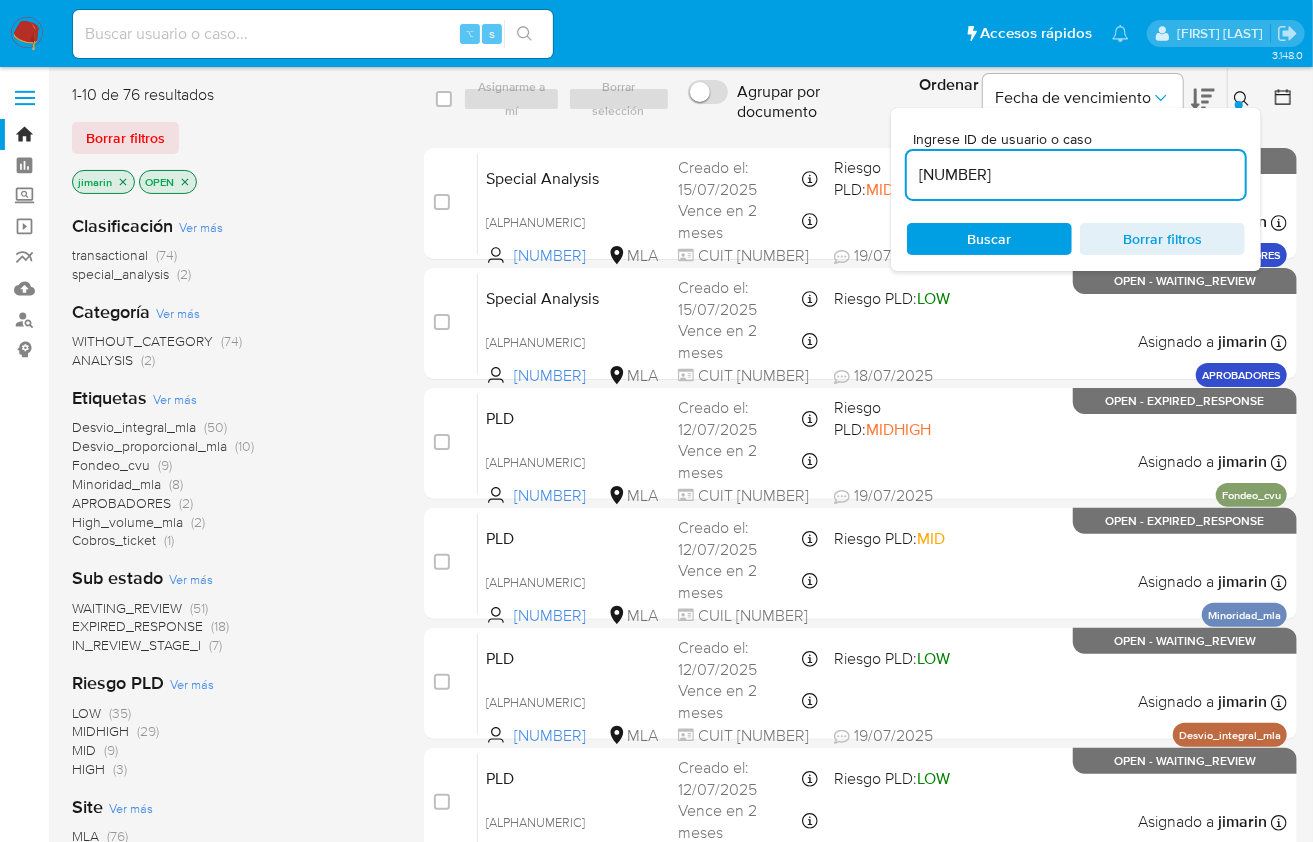 type on "[PHONE]" 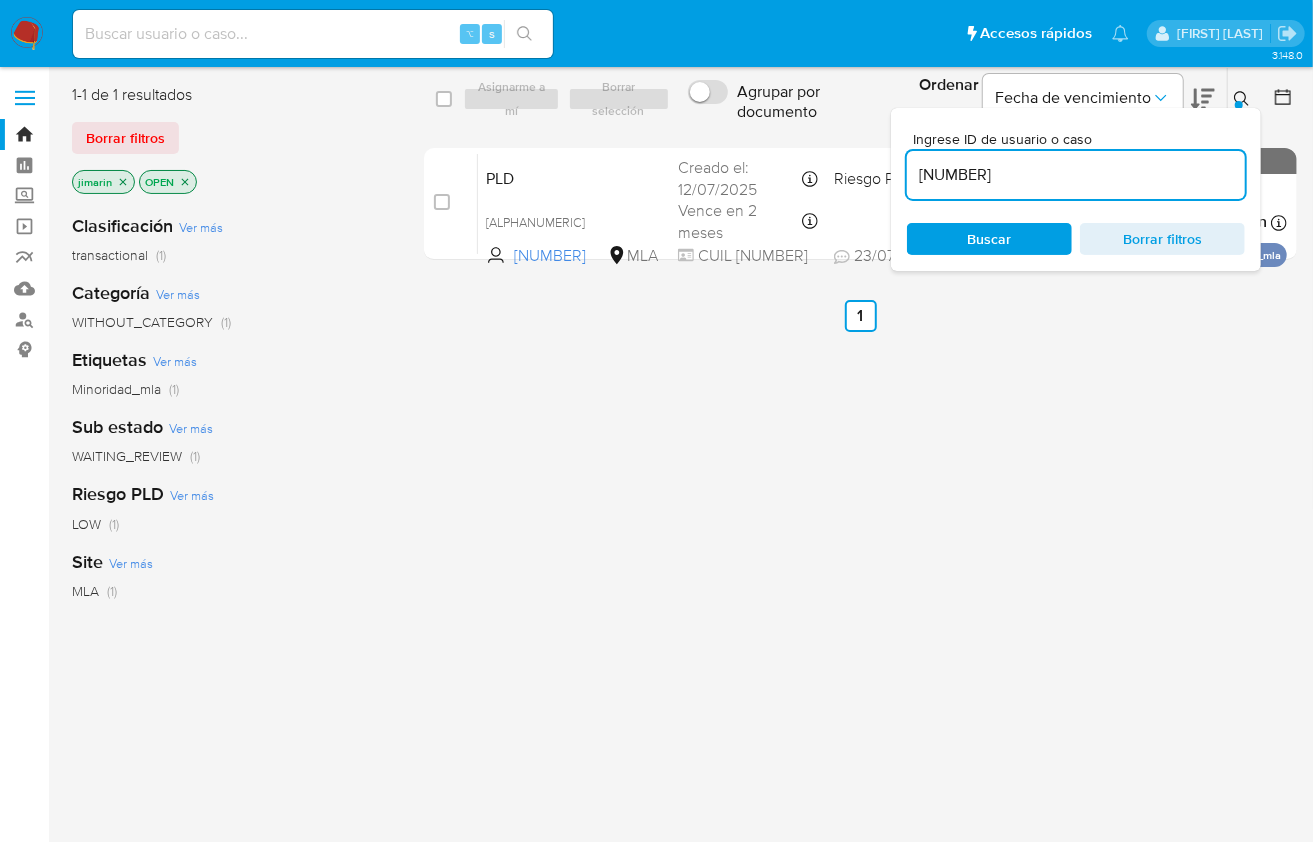 click 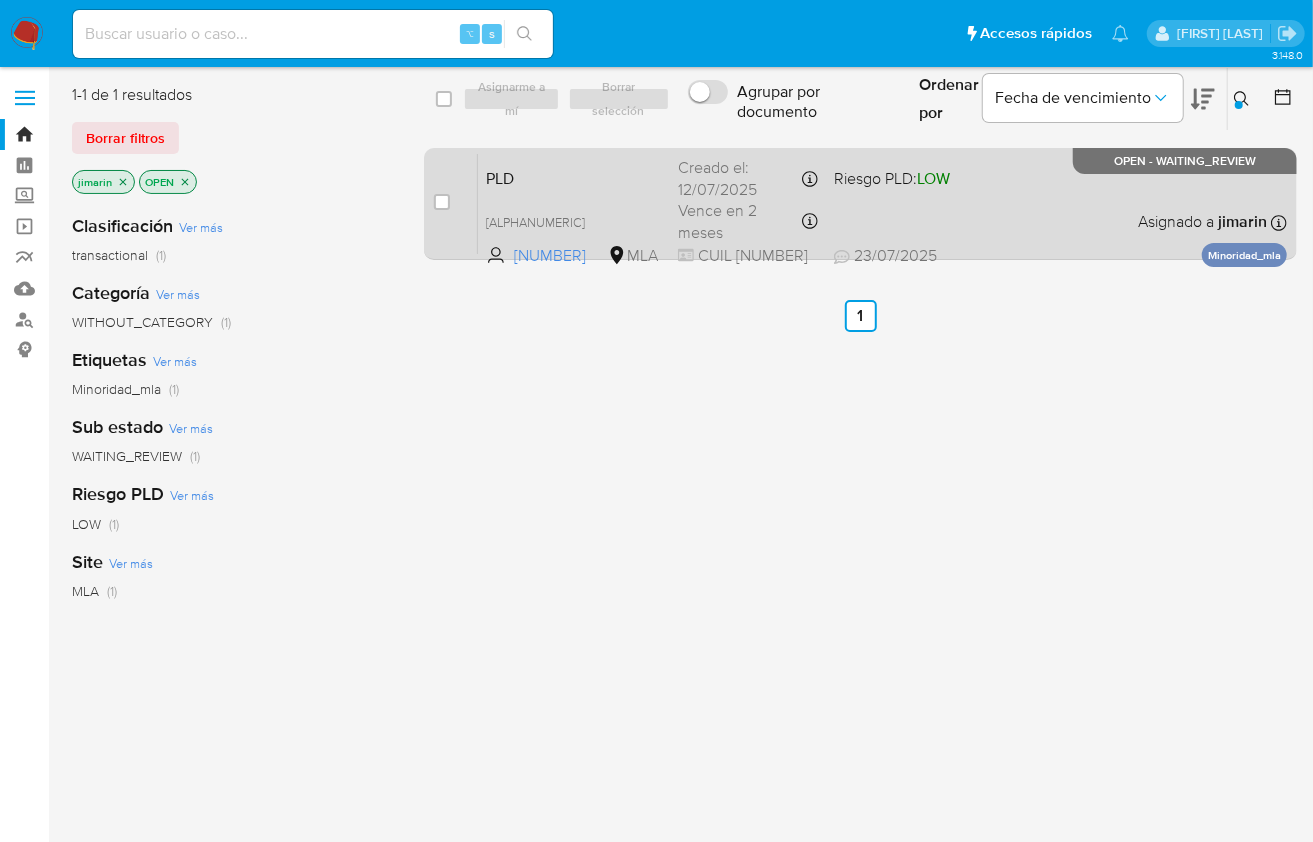 drag, startPoint x: 448, startPoint y: 202, endPoint x: 463, endPoint y: 183, distance: 24.207438 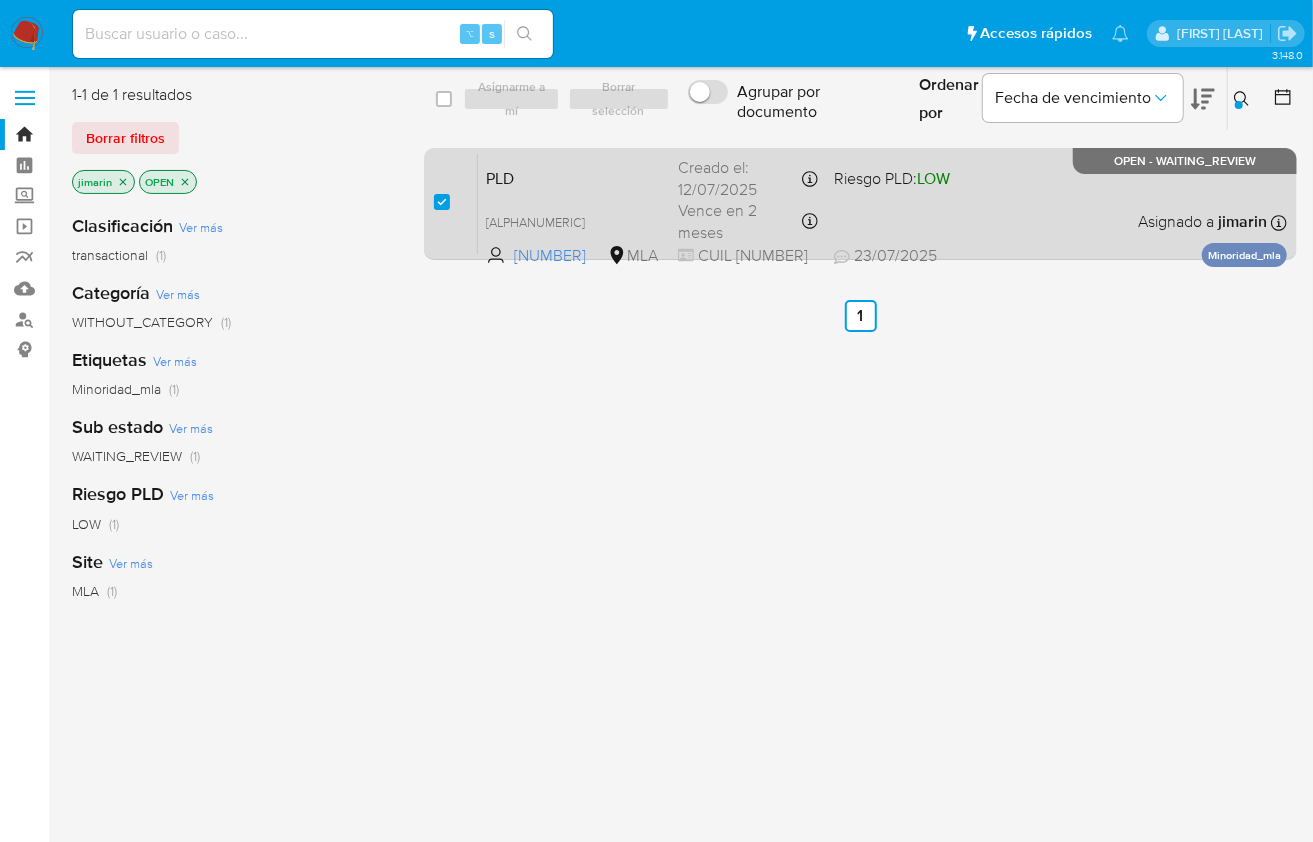 checkbox on "true" 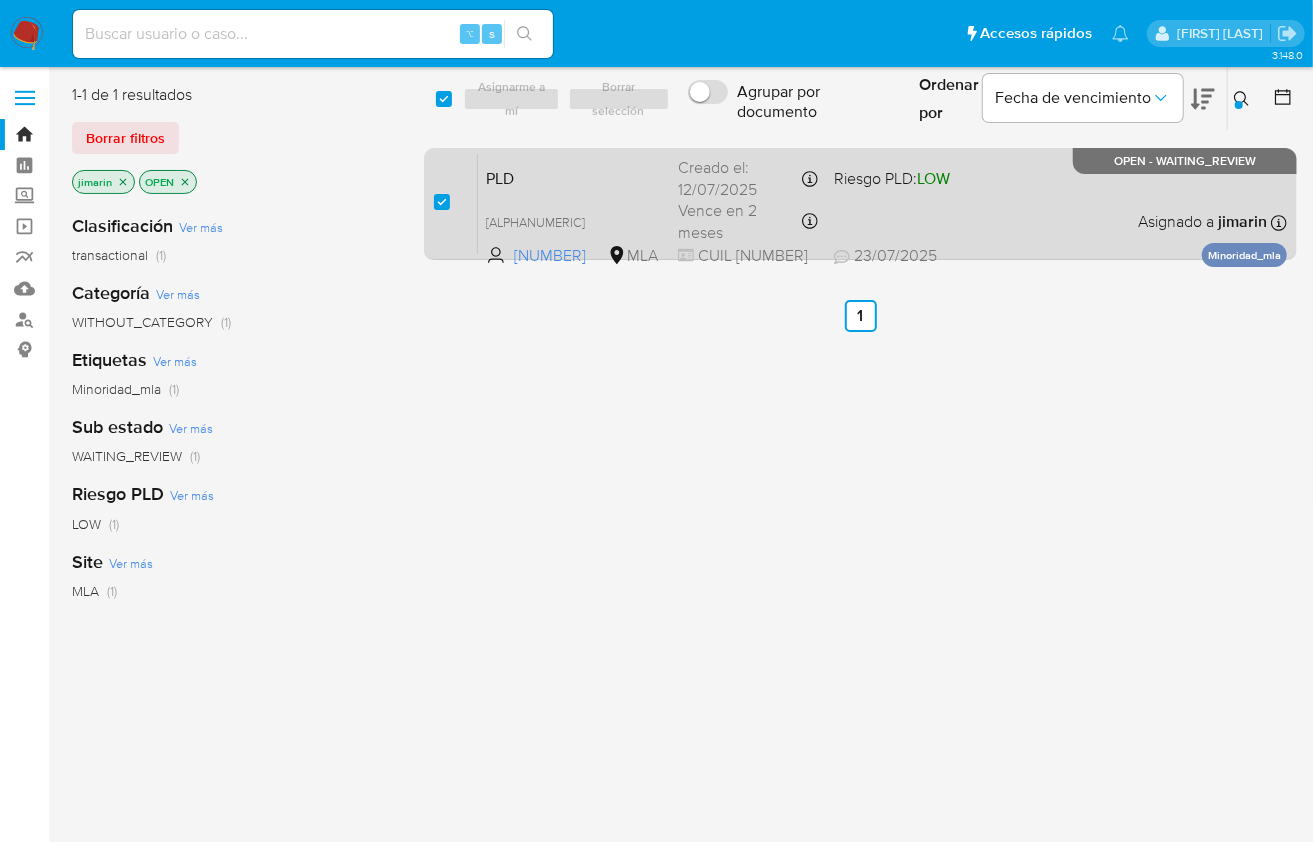 checkbox on "true" 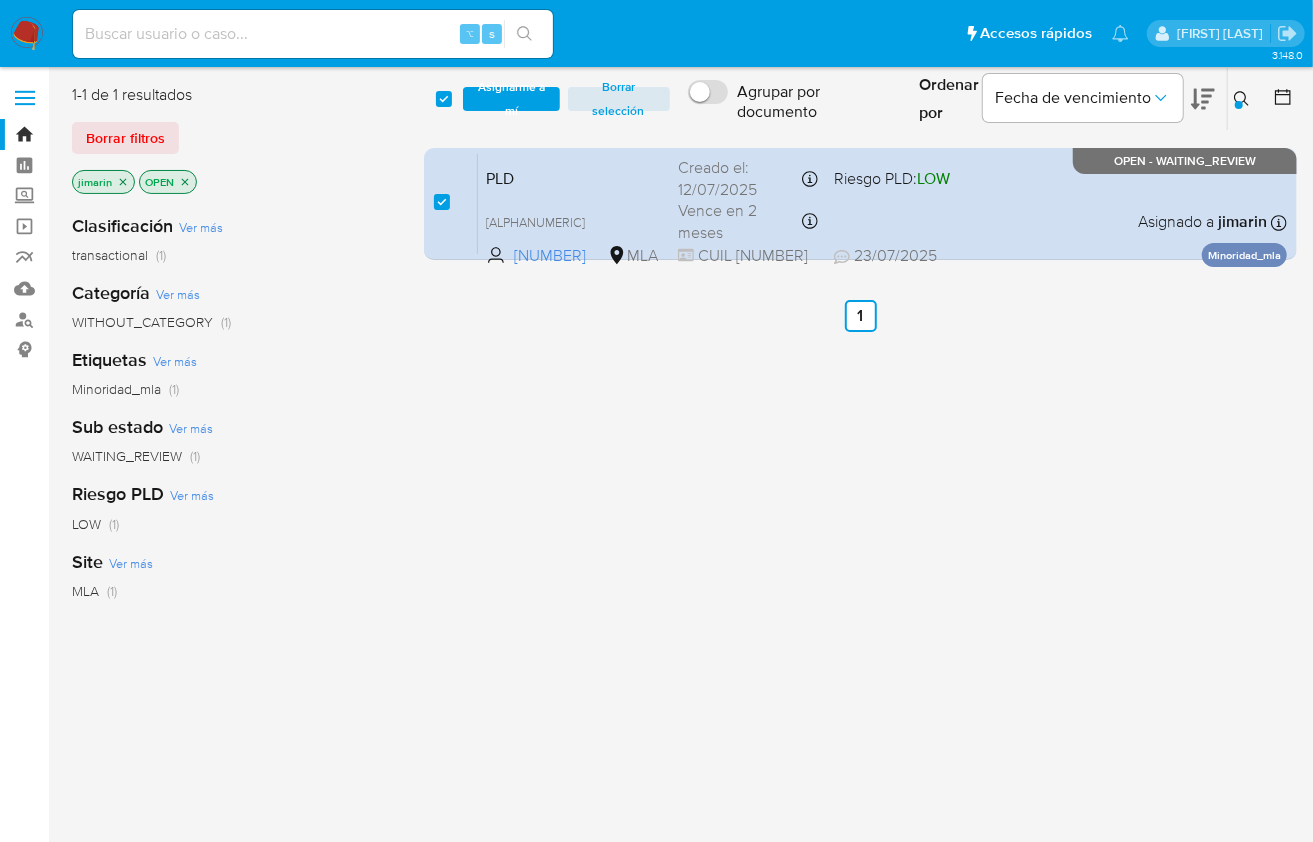 click on "select-all-cases-checkbox Asignarme a mí Borrar selección Agrupar por documento Ordenar por Fecha de vencimiento   No es posible ordenar los resultados mientras se encuentren agrupados. Ingrese ID de usuario o caso 753987617 Buscar Borrar filtros" at bounding box center [860, 99] 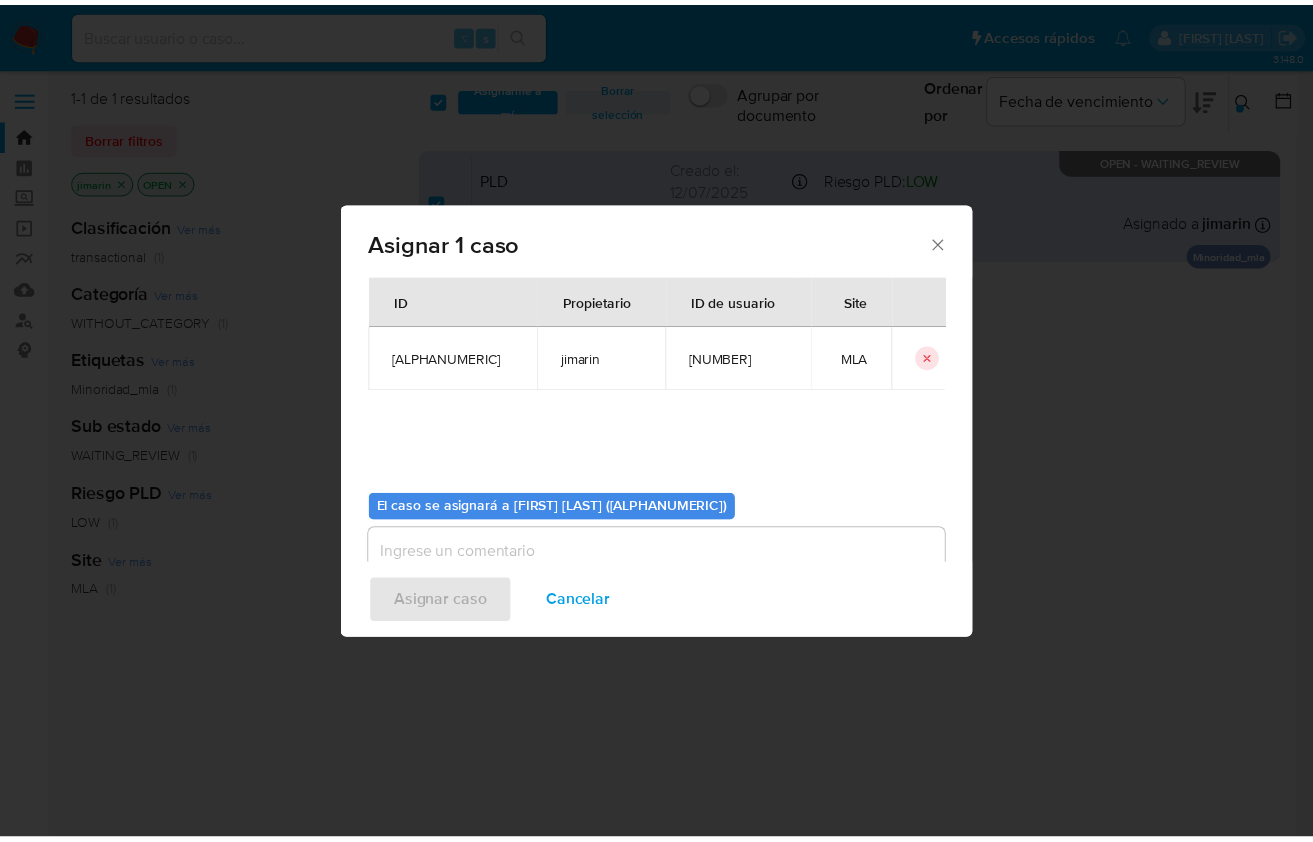 scroll, scrollTop: 102, scrollLeft: 0, axis: vertical 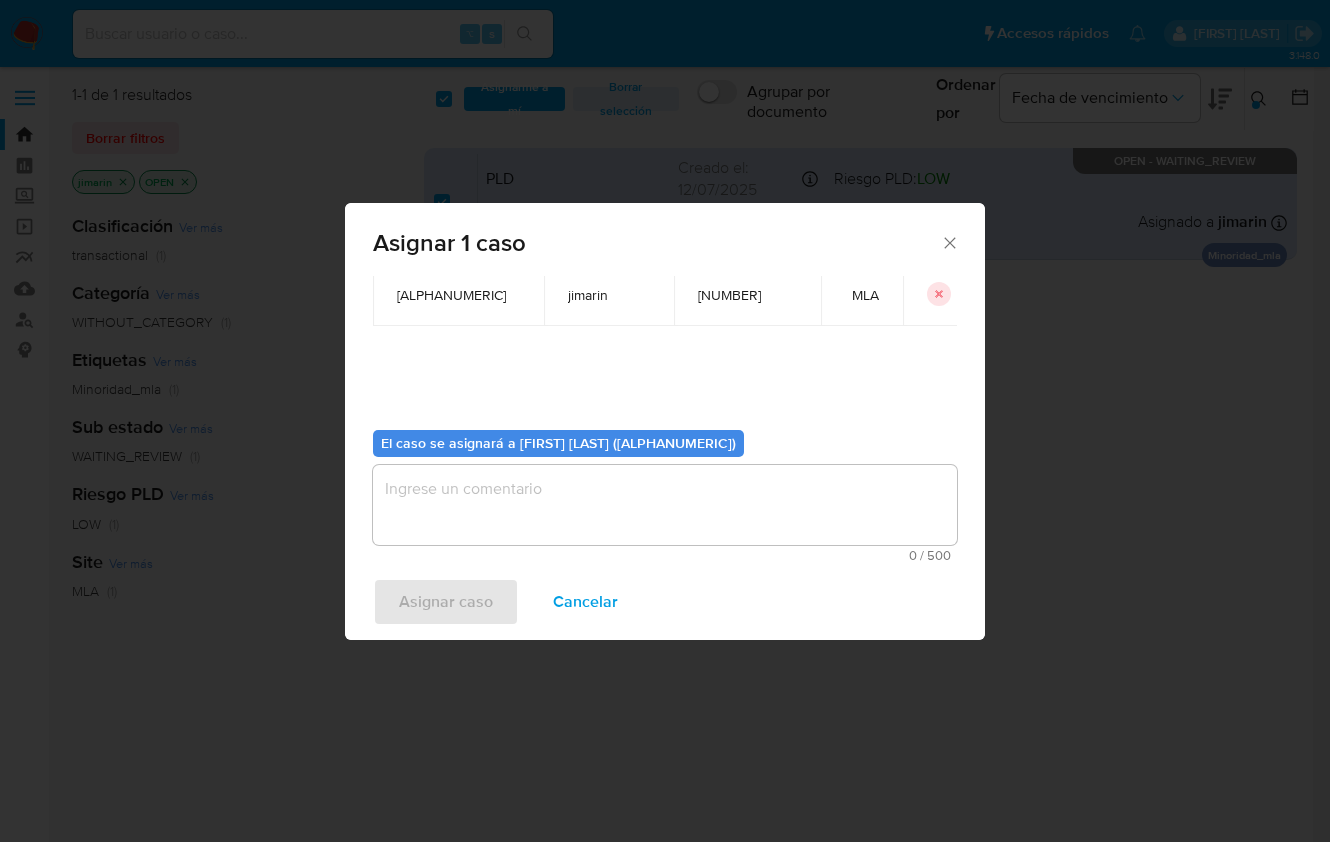 click at bounding box center (665, 505) 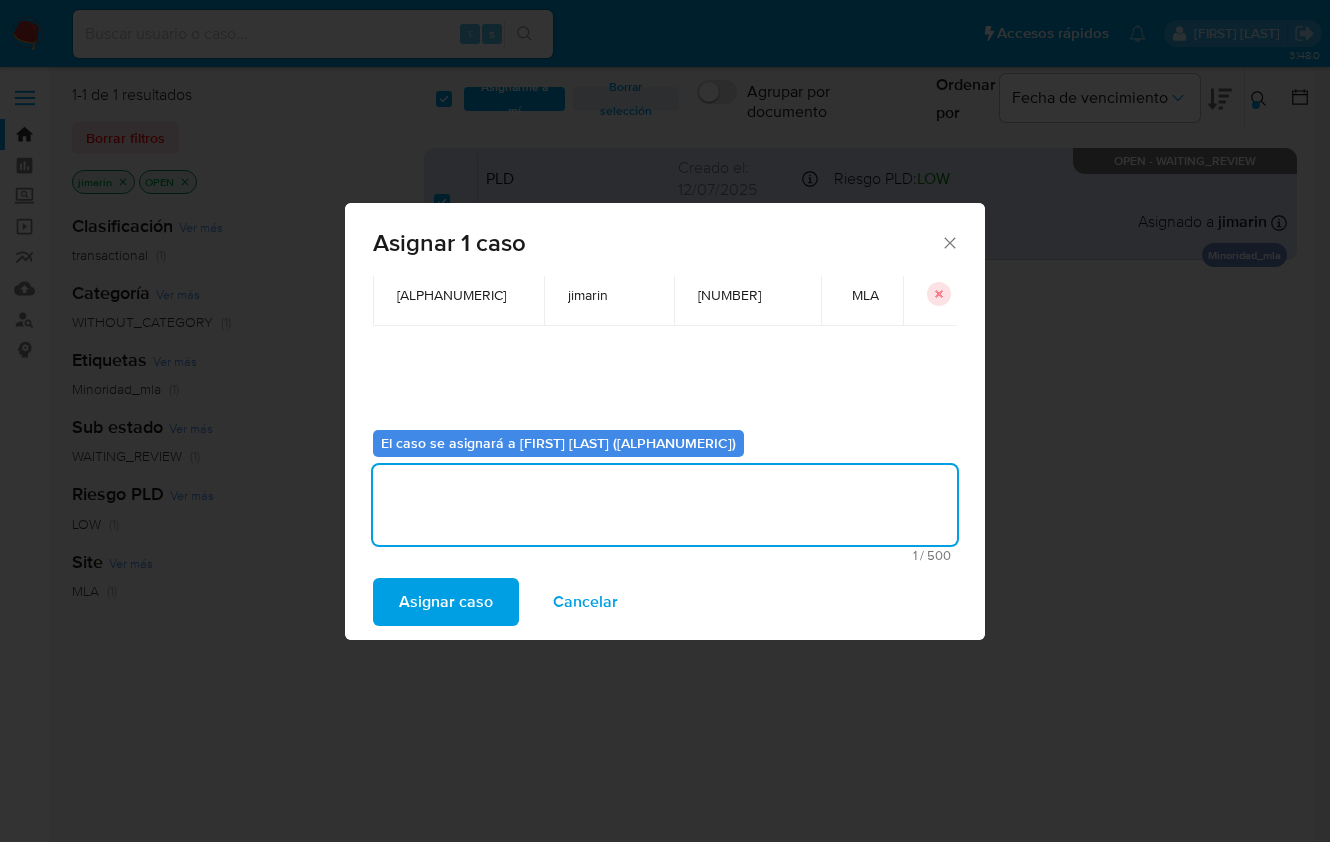 click on "Asignar caso" at bounding box center [446, 602] 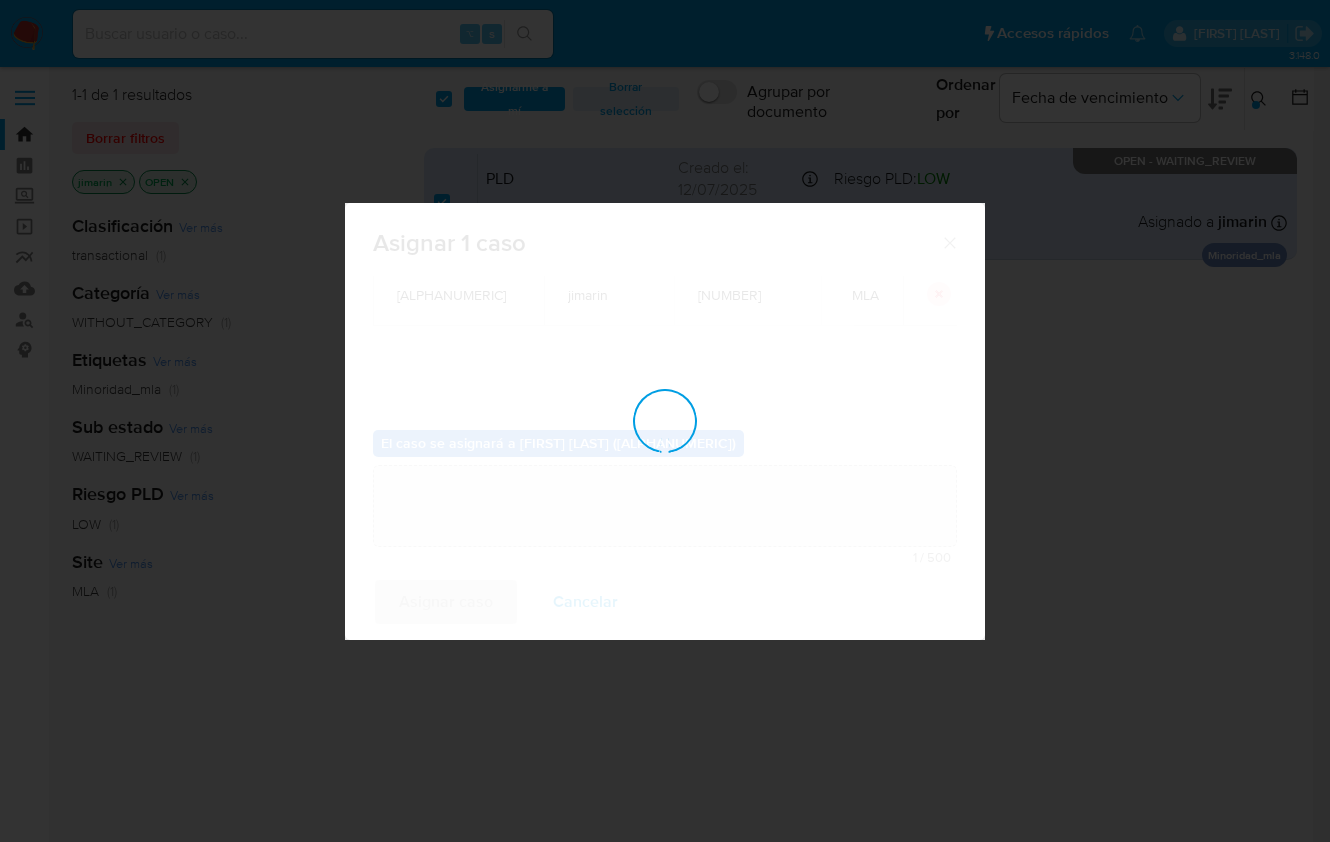 type 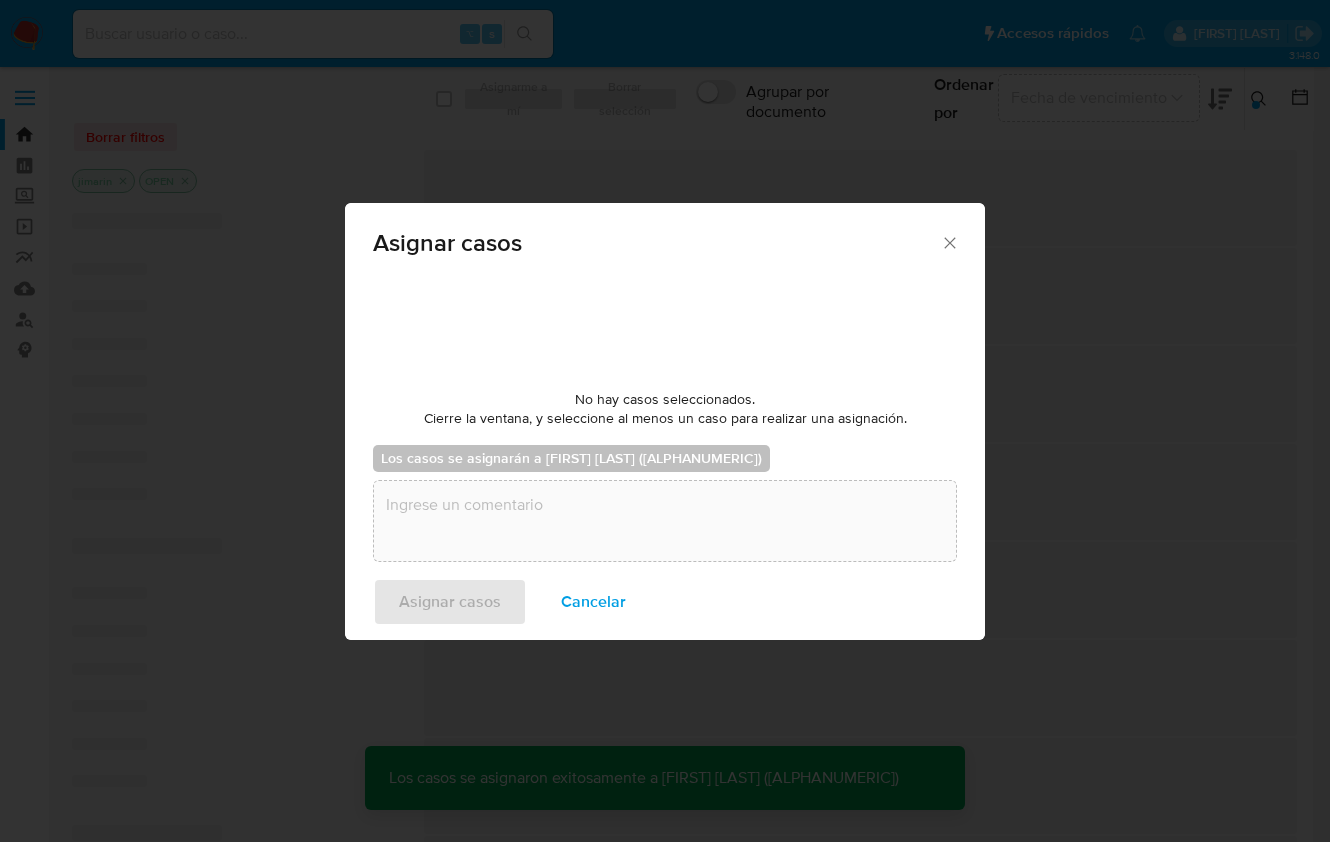 checkbox on "false" 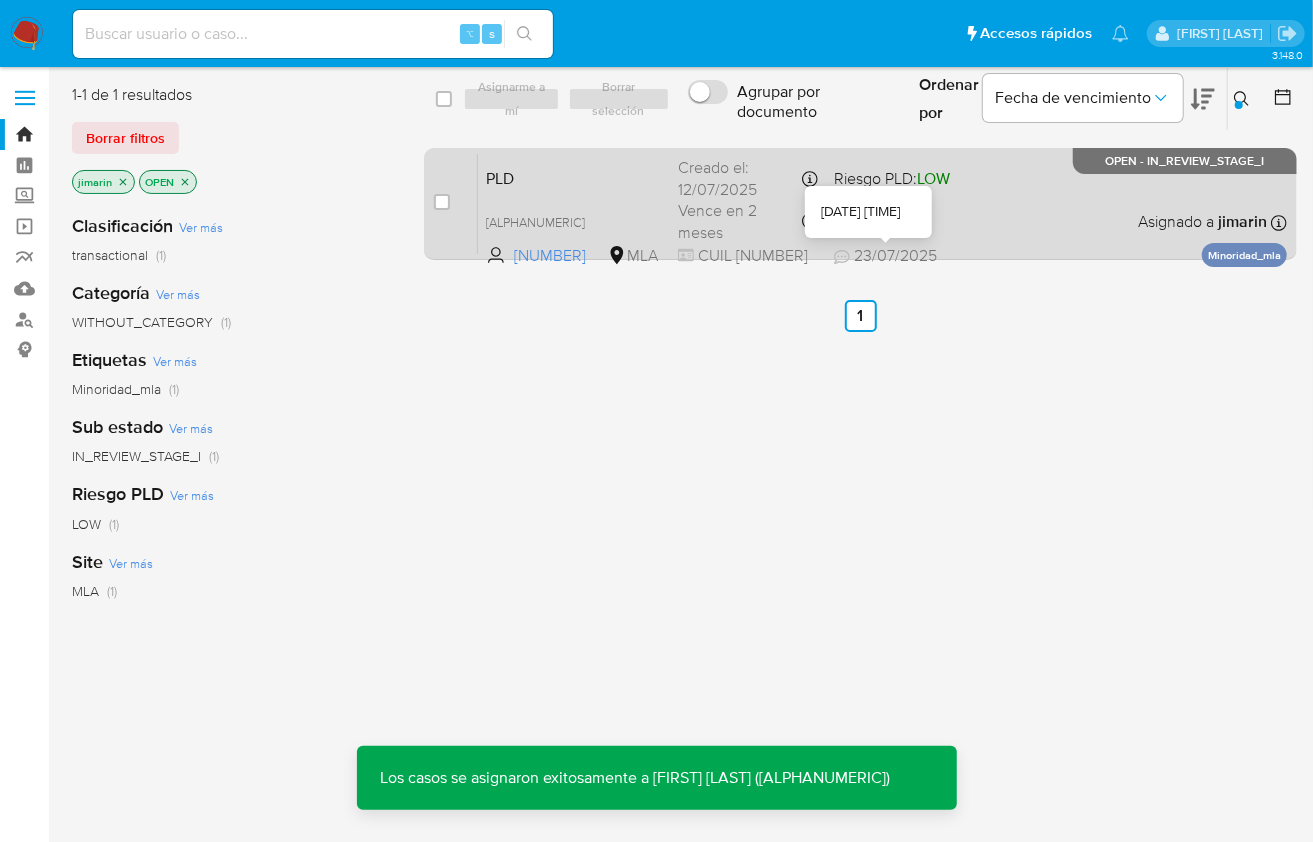 click on "PLD gg0FkjQkFqn2BeRmQPcqOY1c 753987617 MLA Riesgo PLD:  LOW Creado el: 12/07/2025   Creado el: 12/07/2025 03:09:41 Vence en 2 meses   Vence el 10/10/2025 03:09:41 CUIL   23489640899 23/07/2025   23/07/2025 20:45 Asignado a   jimarin   Asignado el: 17/07/2025 16:33:04 Minoridad_mla OPEN - IN_REVIEW_STAGE_I" at bounding box center [882, 203] 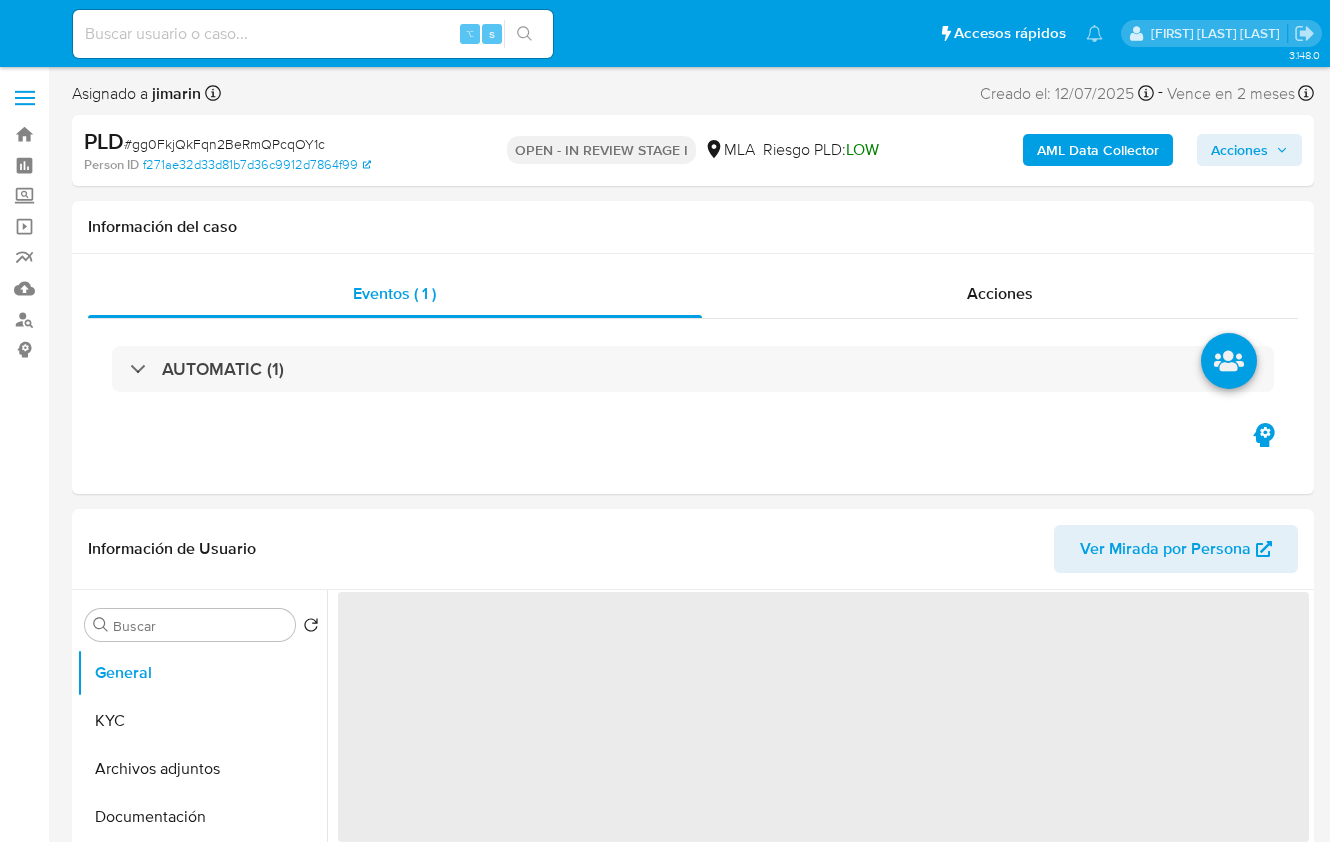 select on "10" 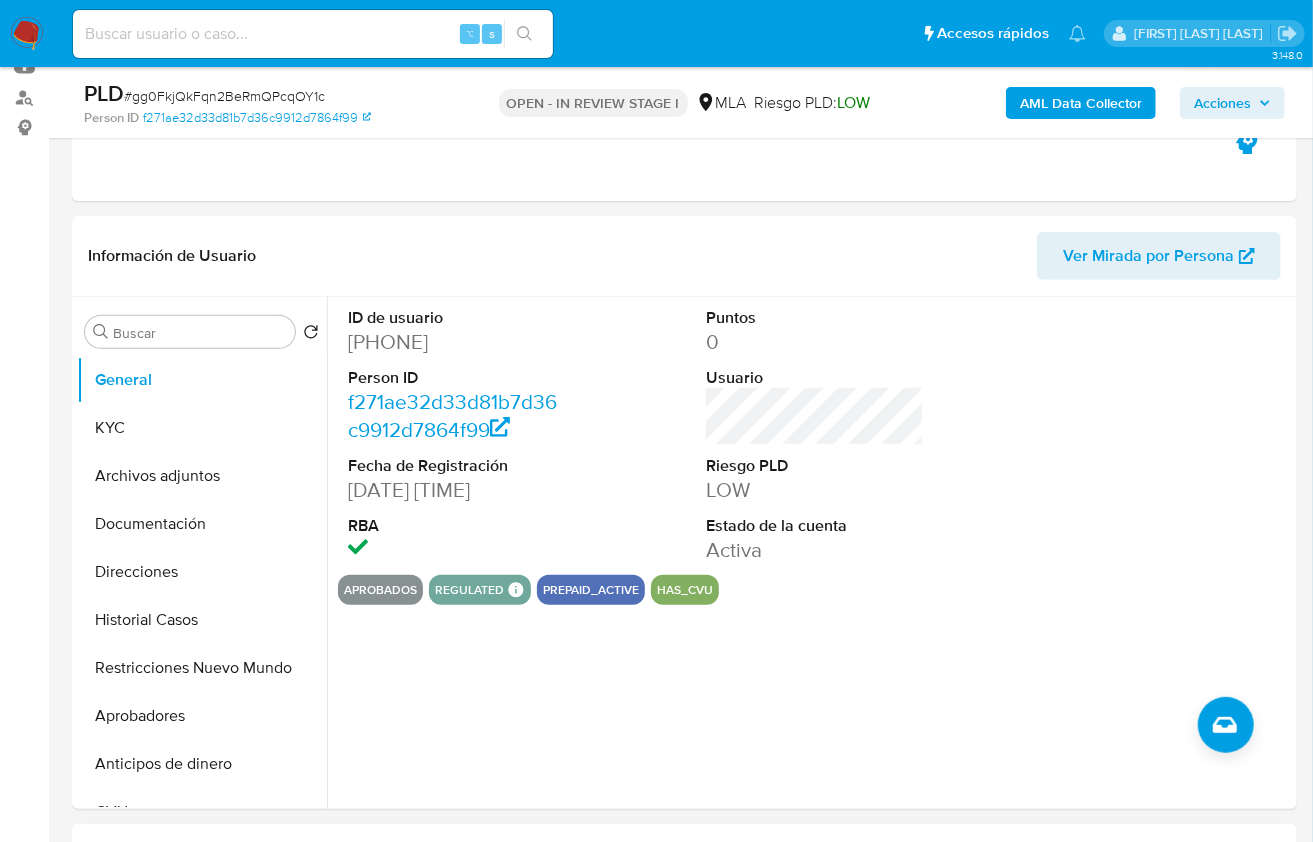 scroll, scrollTop: 149, scrollLeft: 0, axis: vertical 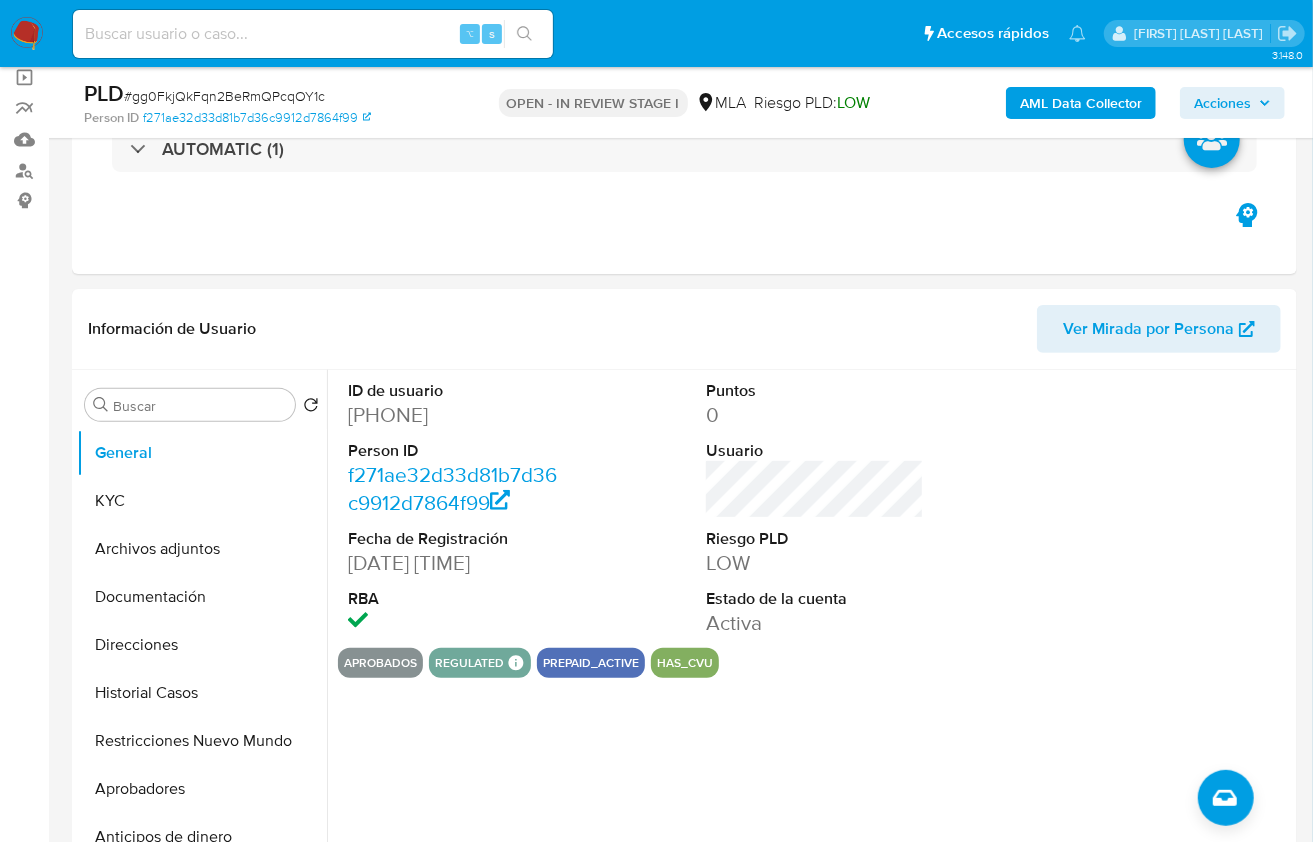 click on "# gg0FkjQkFqn2BeRmQPcqOY1c" at bounding box center (224, 96) 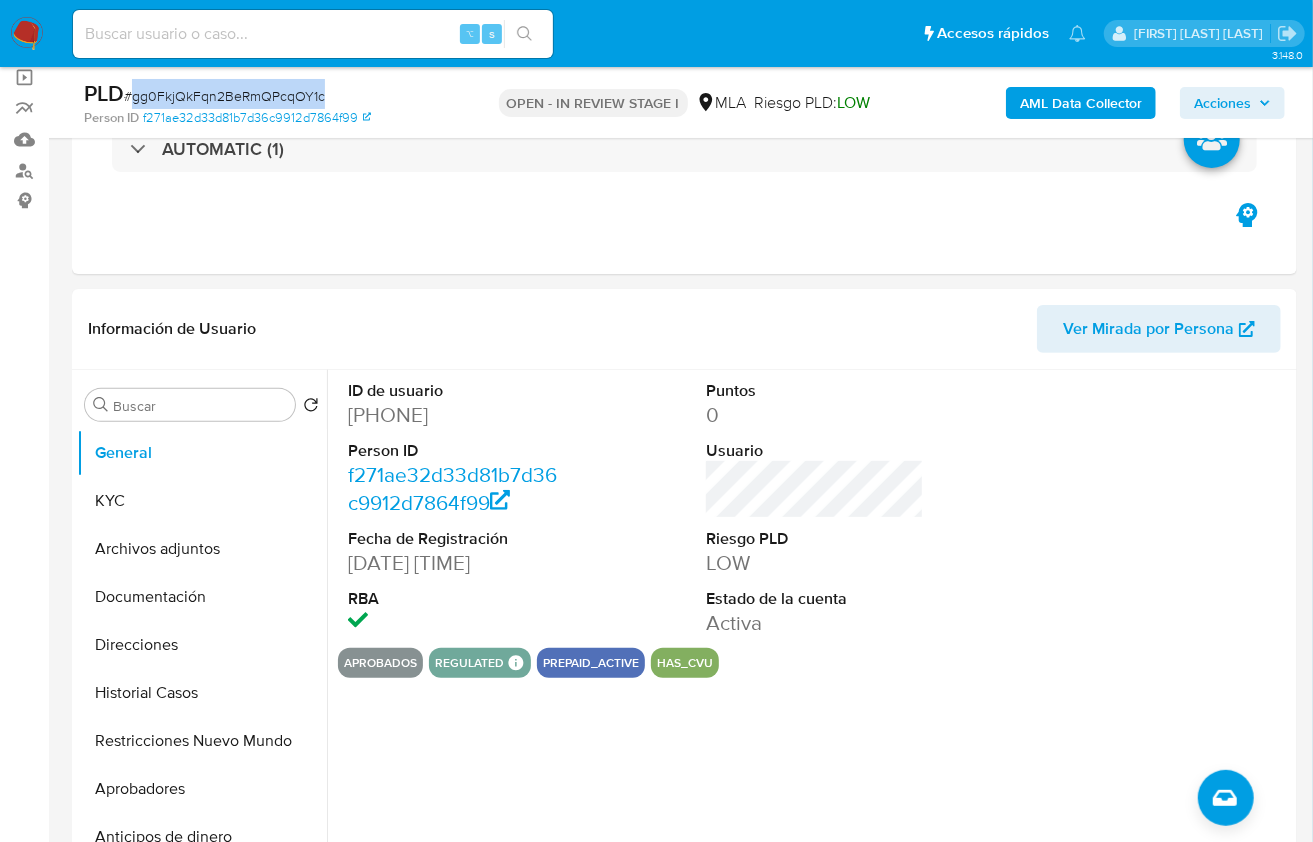 click on "# gg0FkjQkFqn2BeRmQPcqOY1c" at bounding box center (224, 96) 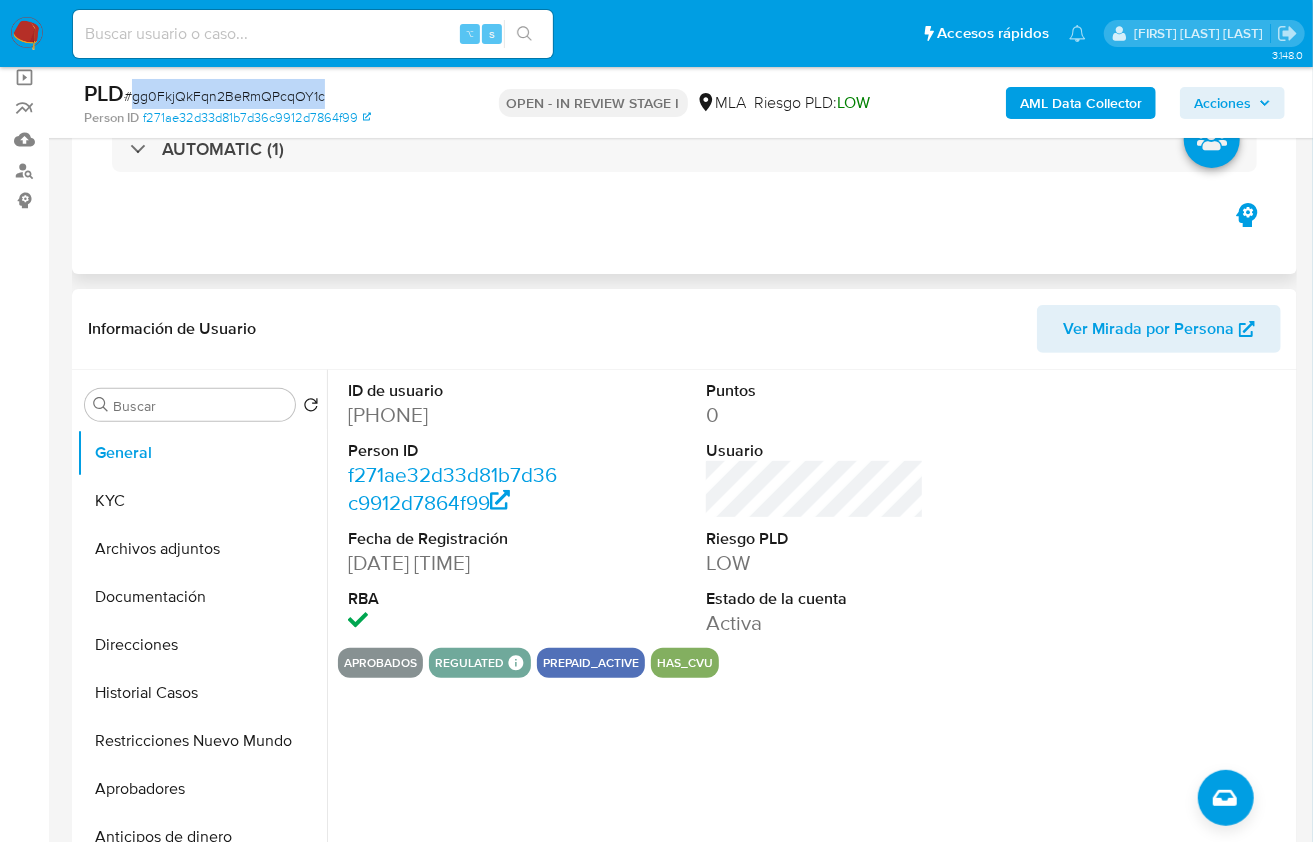 copy on "gg0FkjQkFqn2BeRmQPcqOY1c" 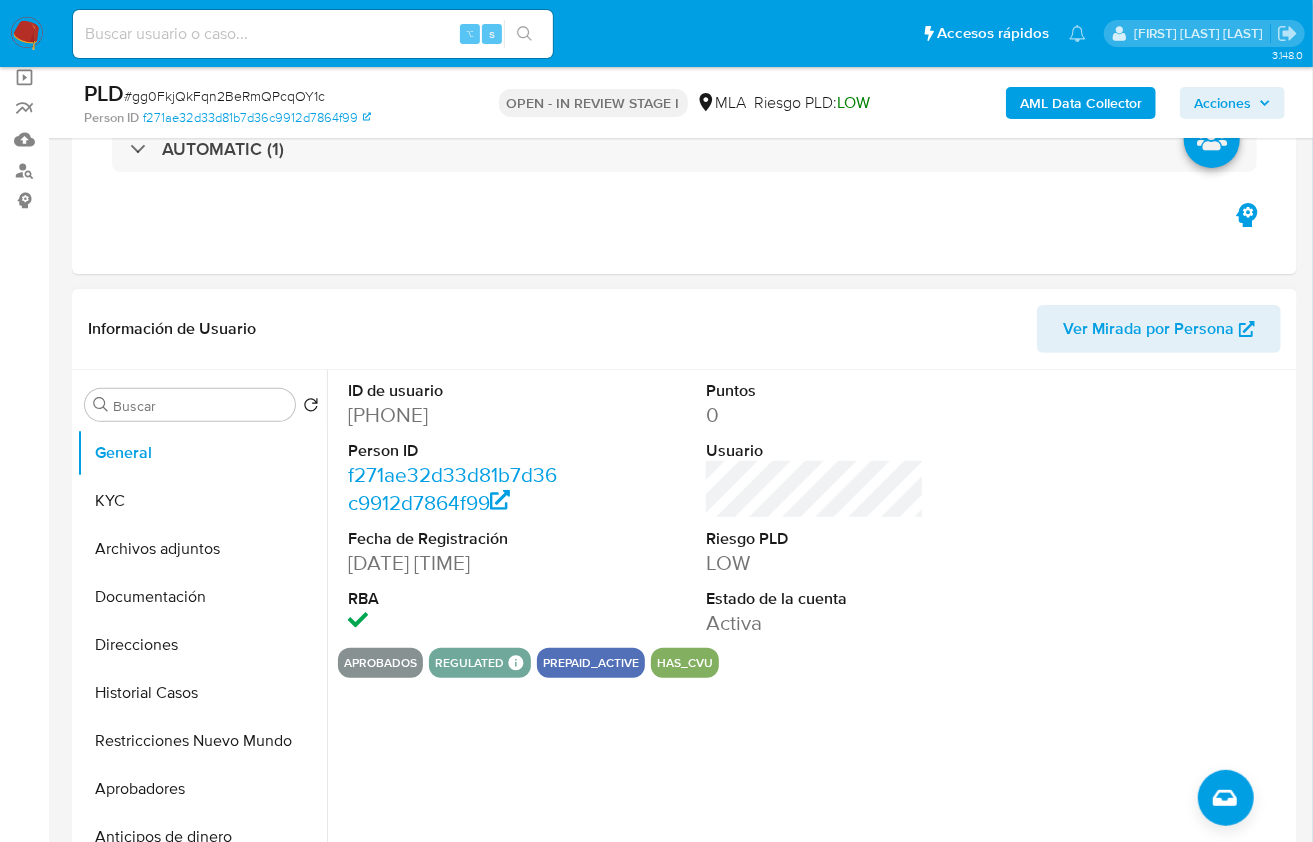 click on "[PHONE]" at bounding box center [457, 415] 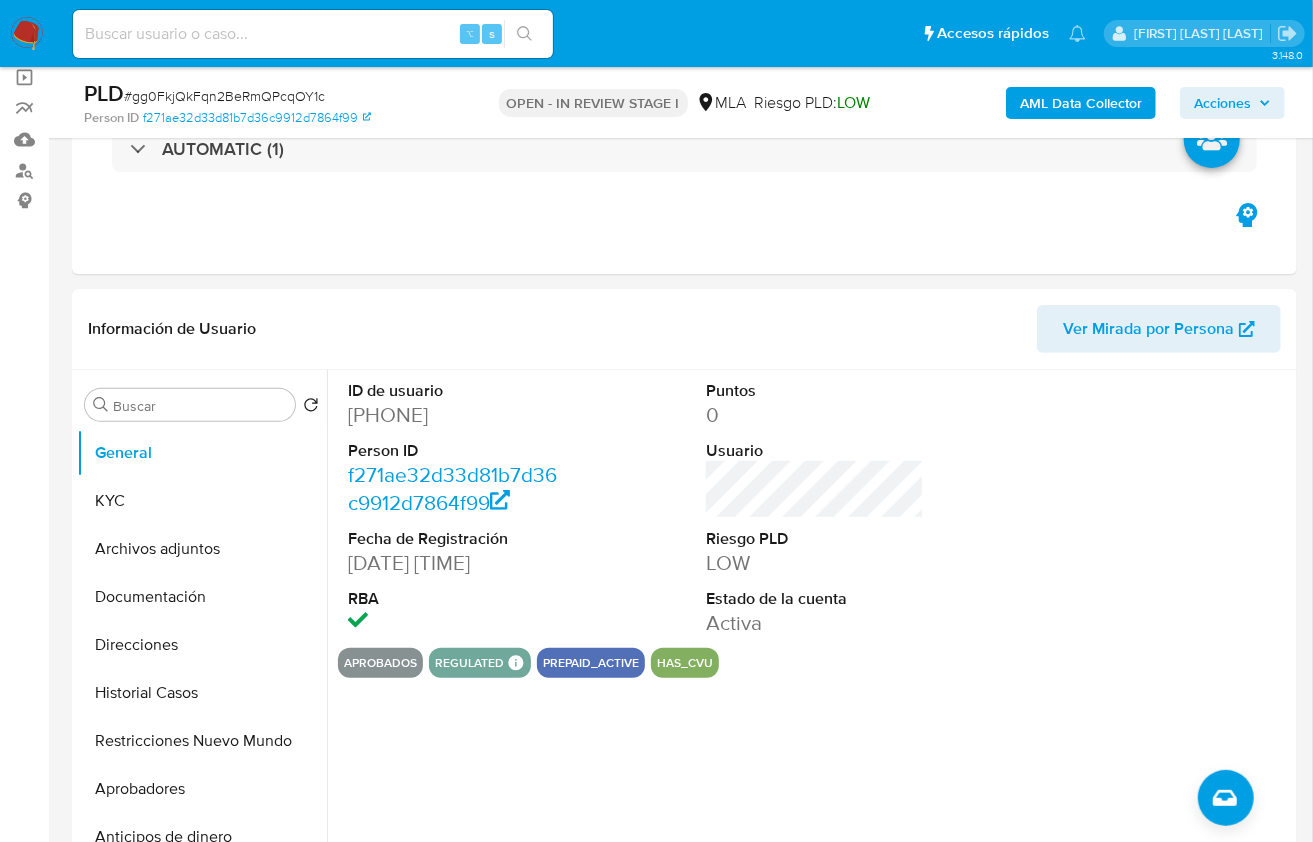 copy on "753987617" 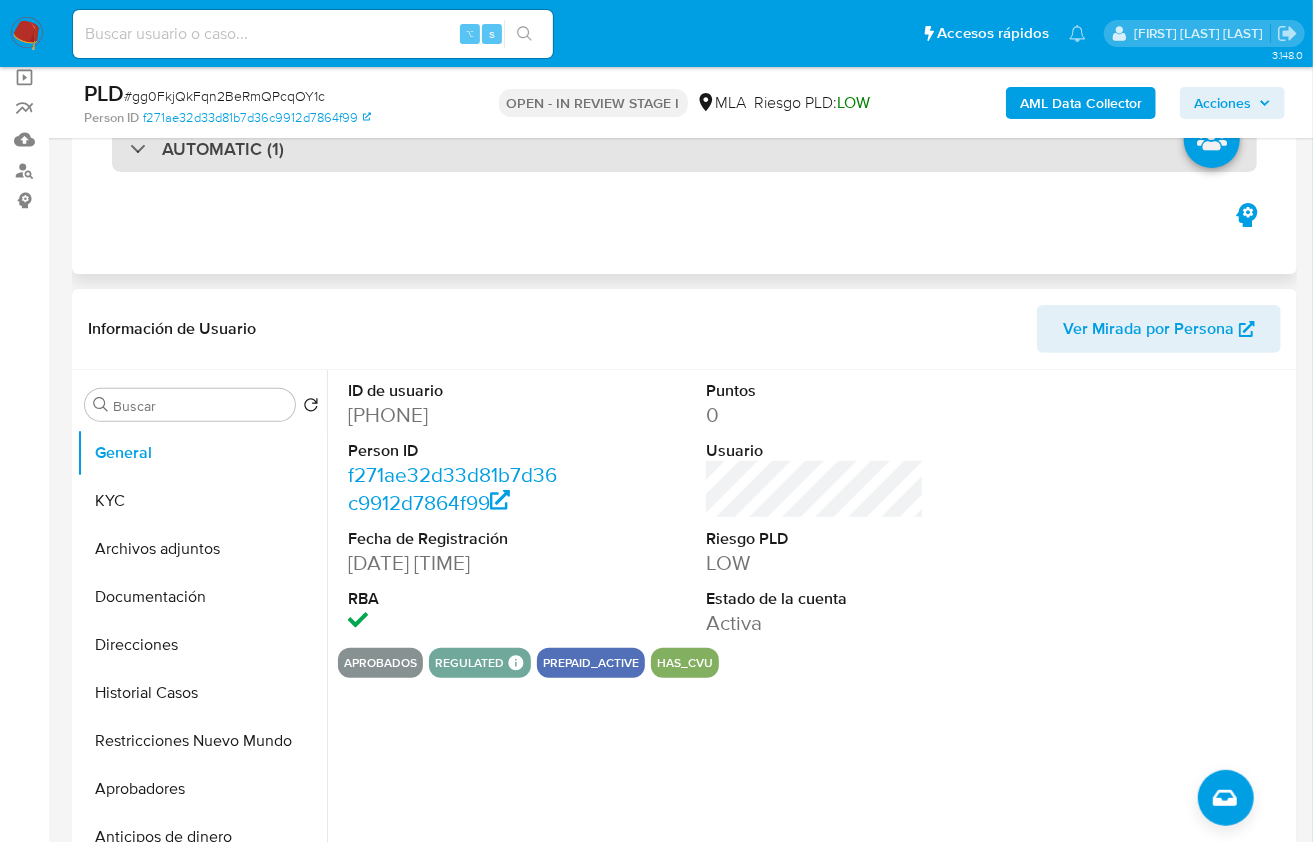 copy on "753987617" 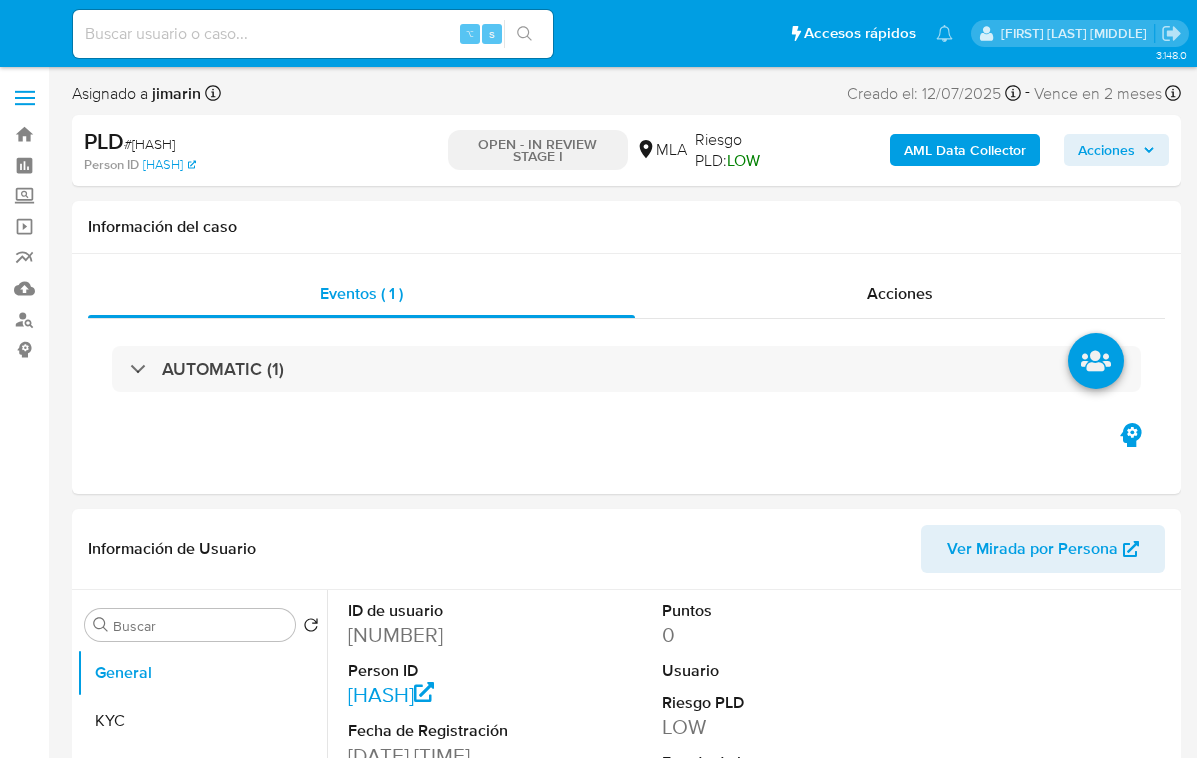 select on "10" 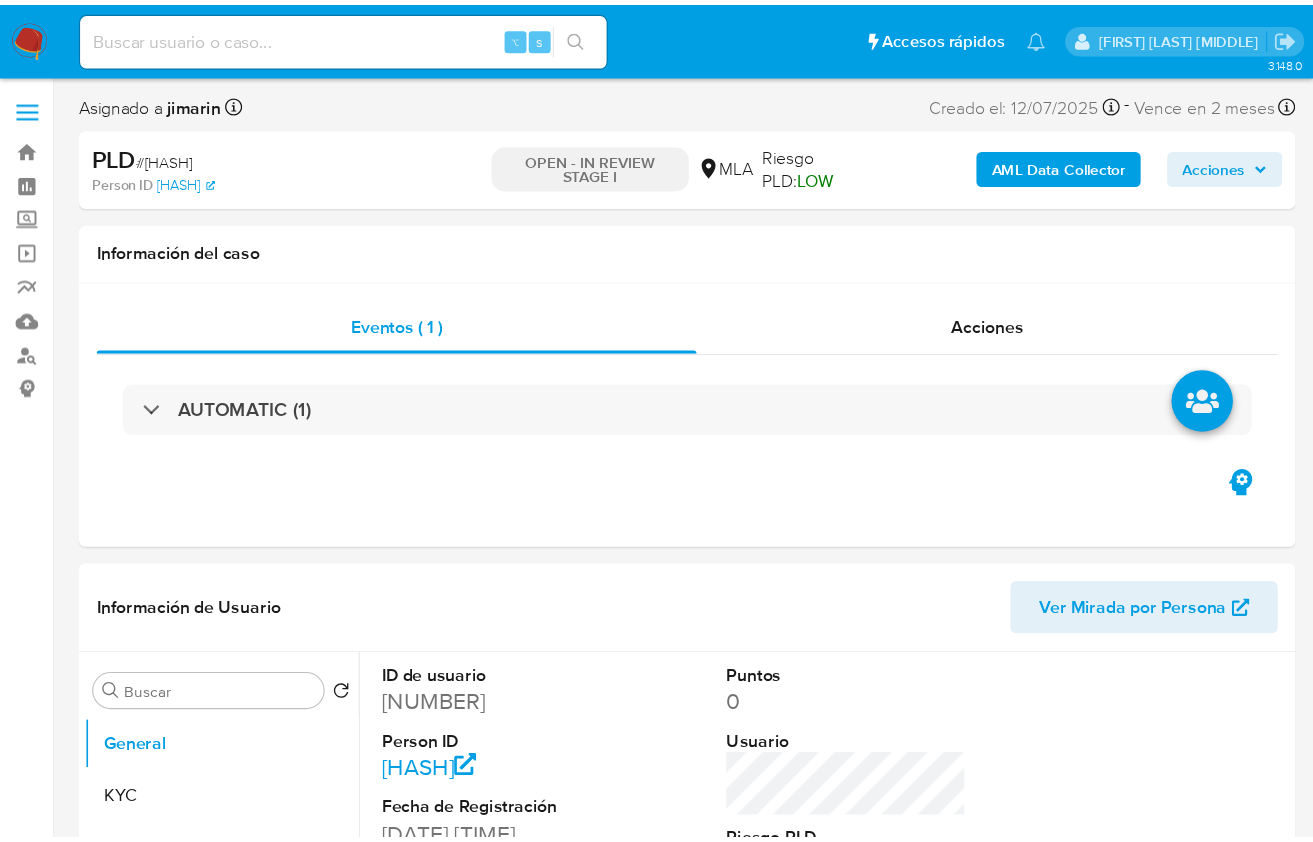 scroll, scrollTop: 0, scrollLeft: 0, axis: both 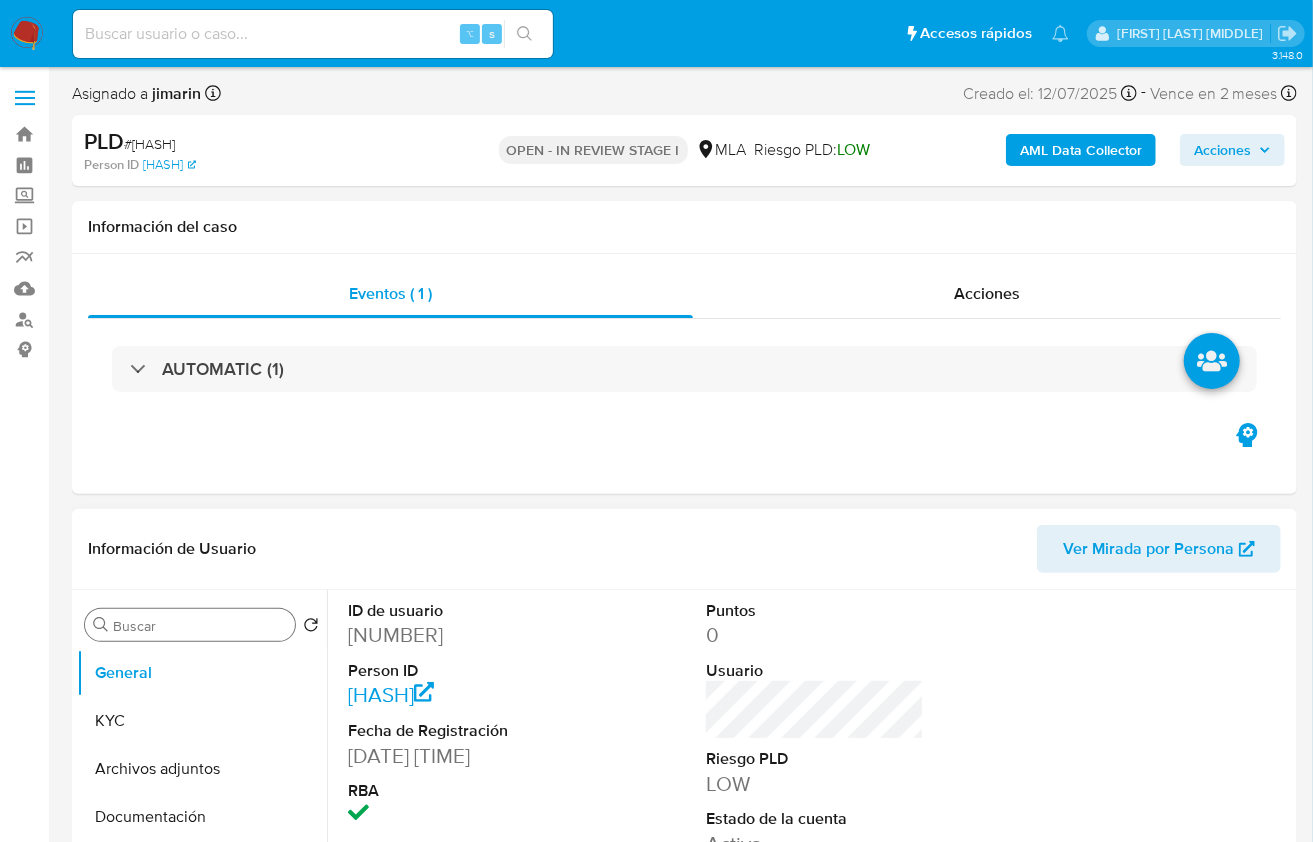 click on "Buscar" at bounding box center (200, 626) 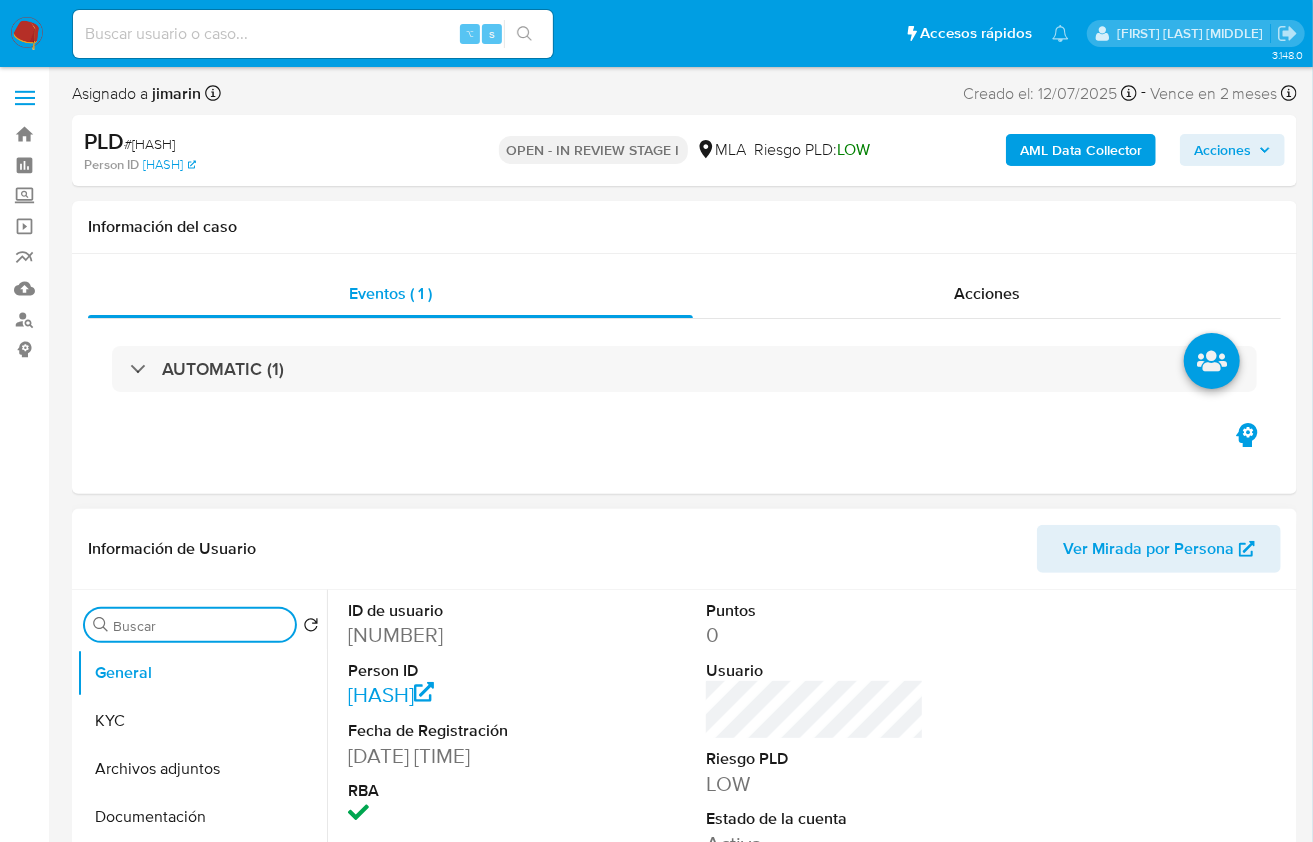 type on "a" 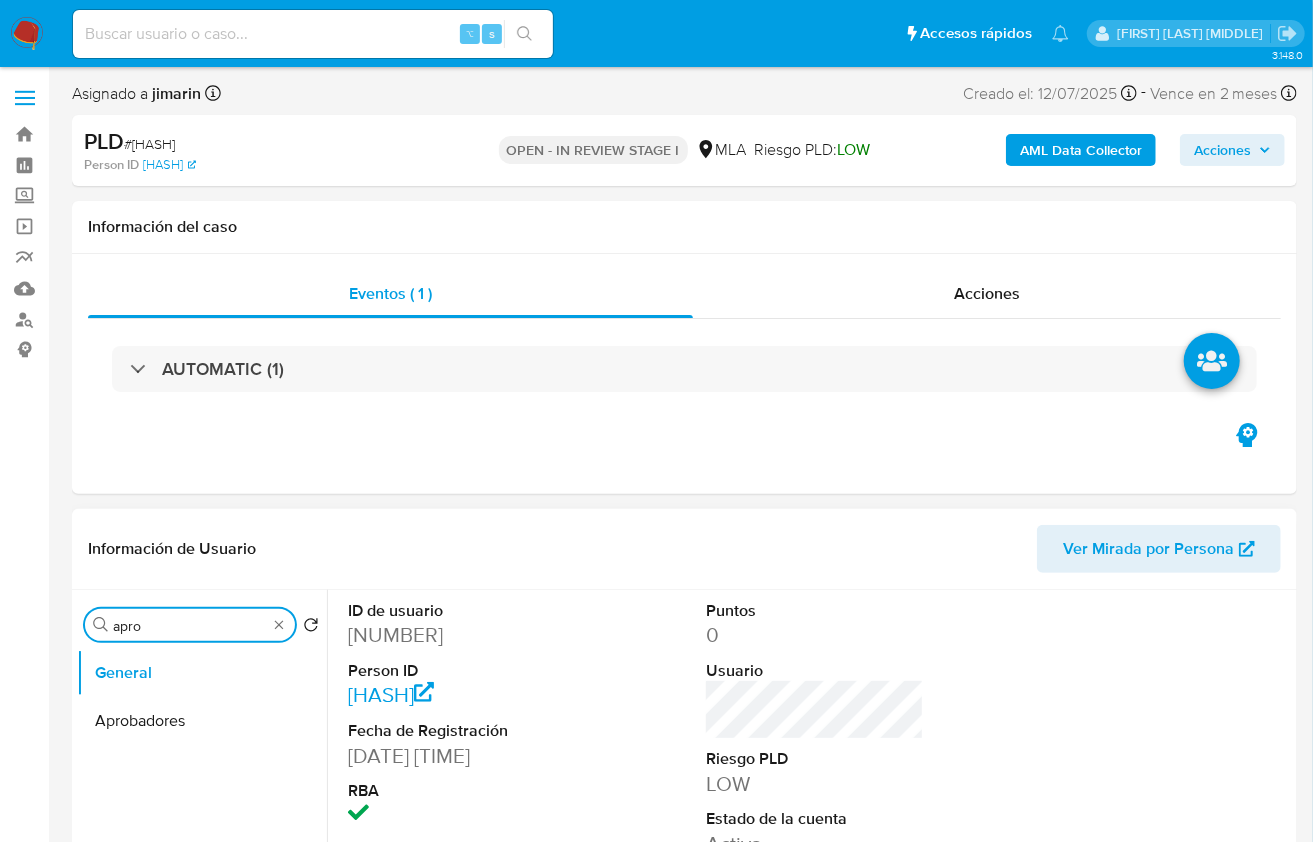 type on "apro" 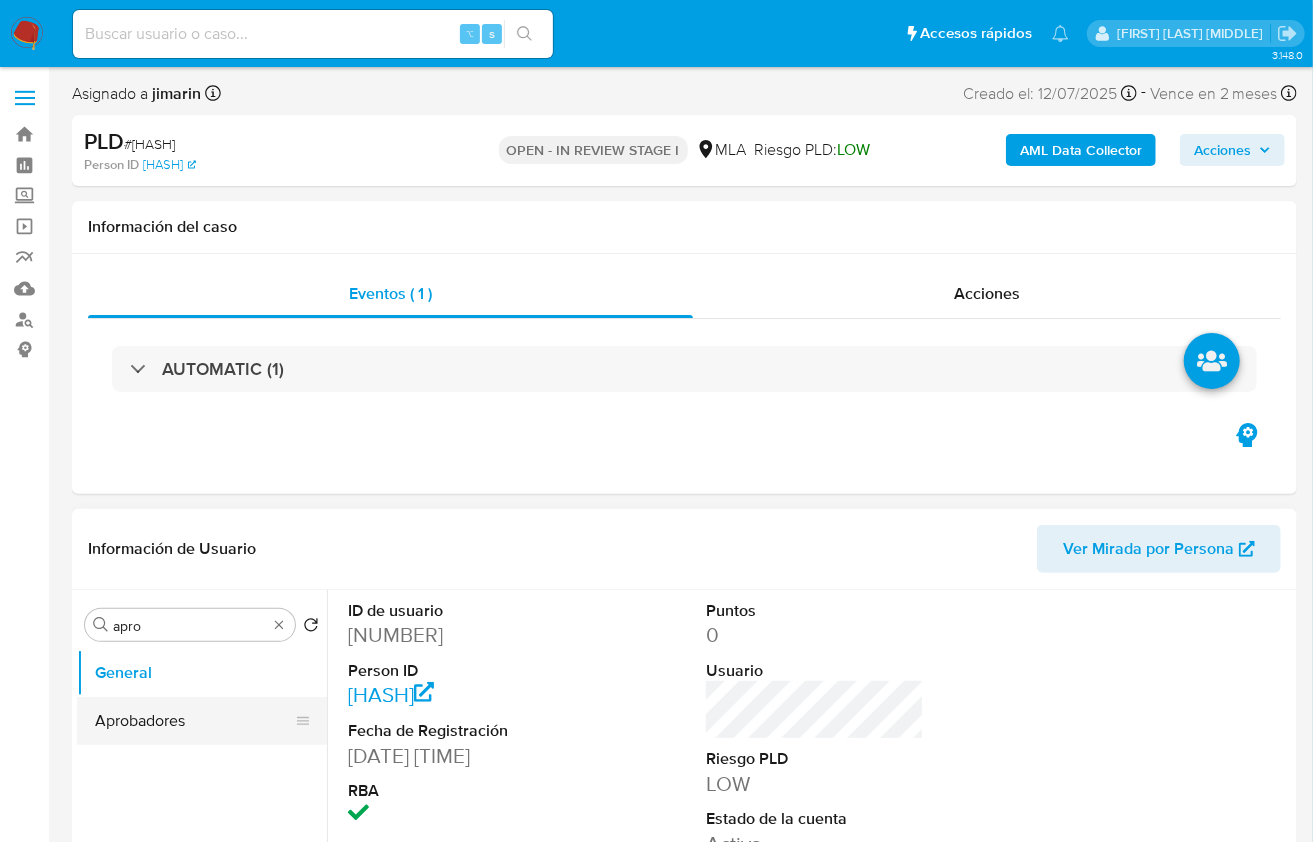 click on "Aprobadores" at bounding box center (194, 721) 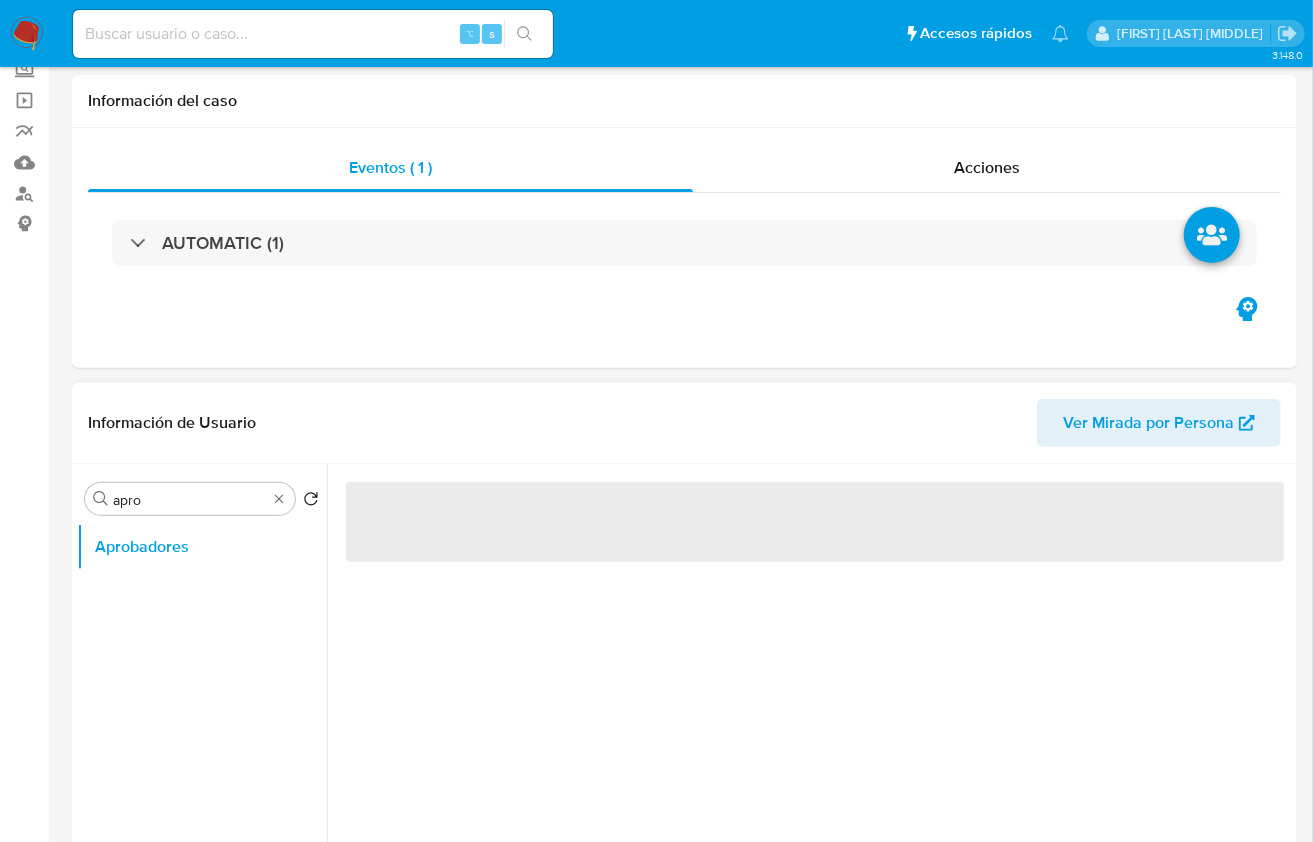 scroll, scrollTop: 143, scrollLeft: 0, axis: vertical 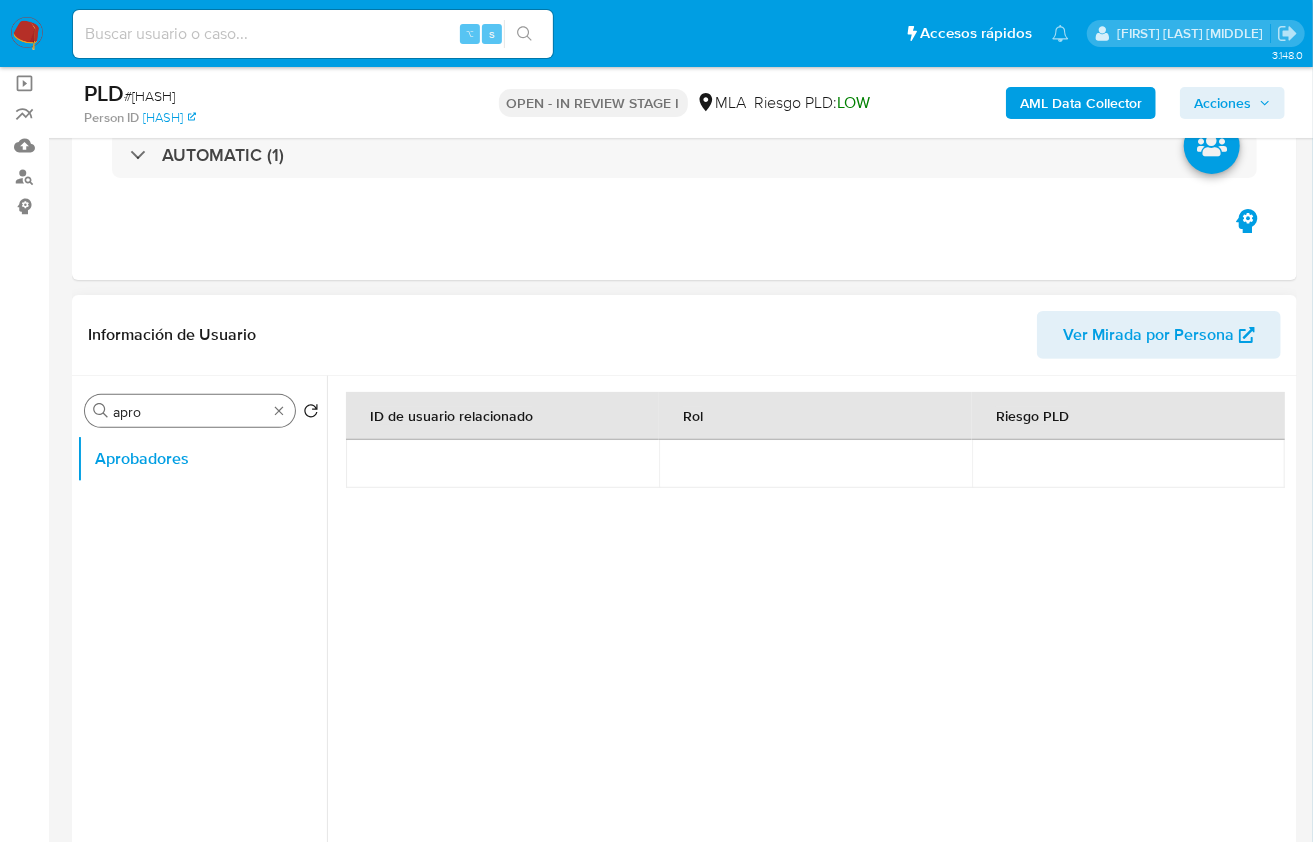 type 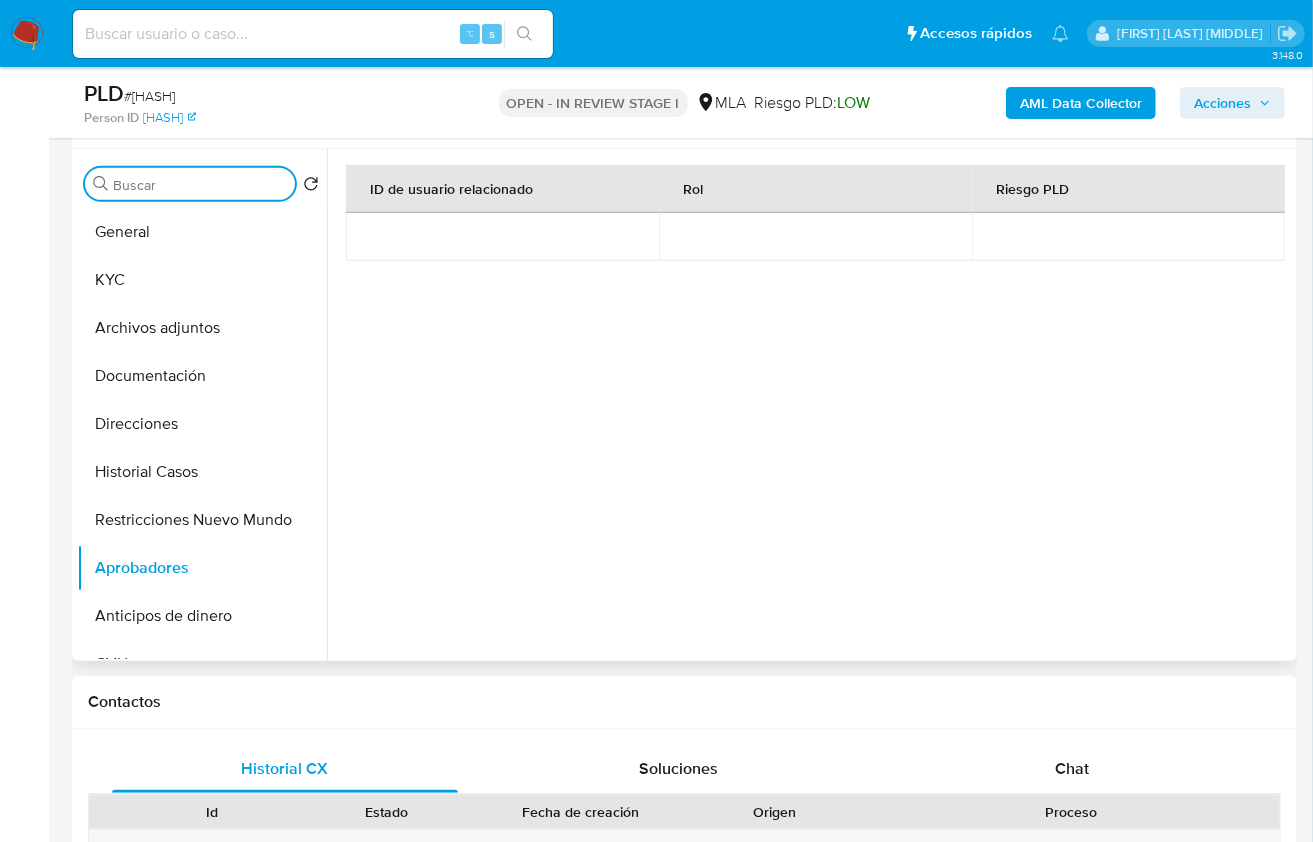 scroll, scrollTop: 297, scrollLeft: 0, axis: vertical 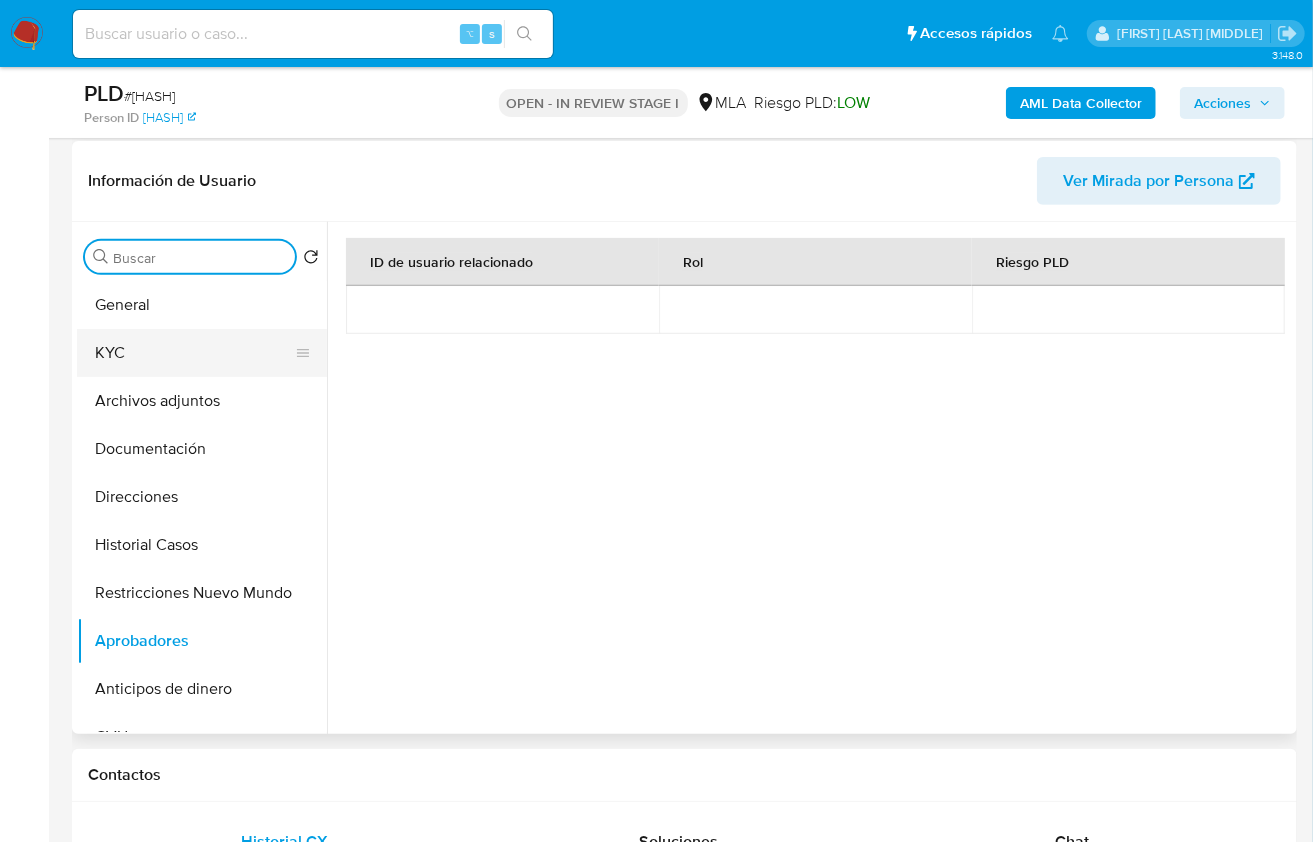 click on "KYC" at bounding box center [194, 353] 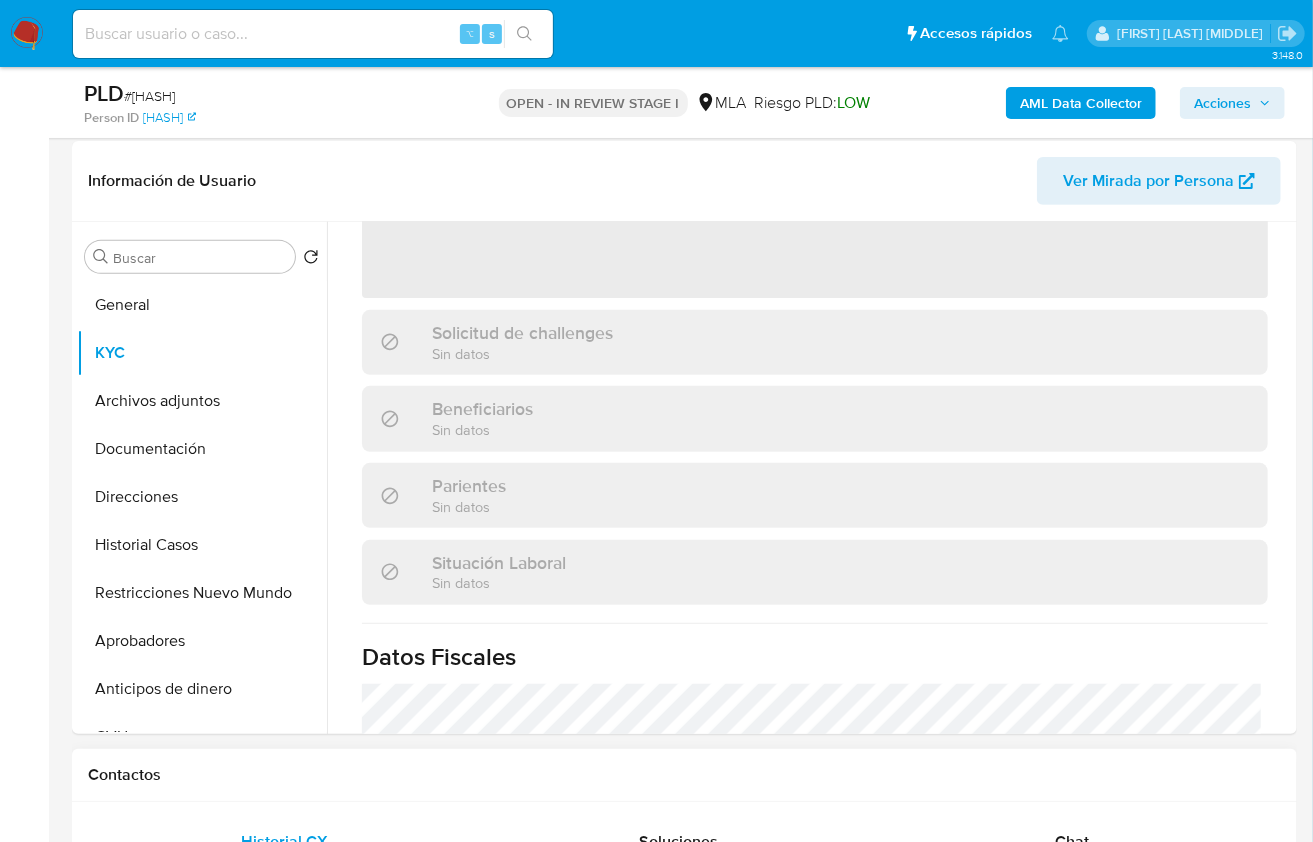 scroll, scrollTop: 283, scrollLeft: 0, axis: vertical 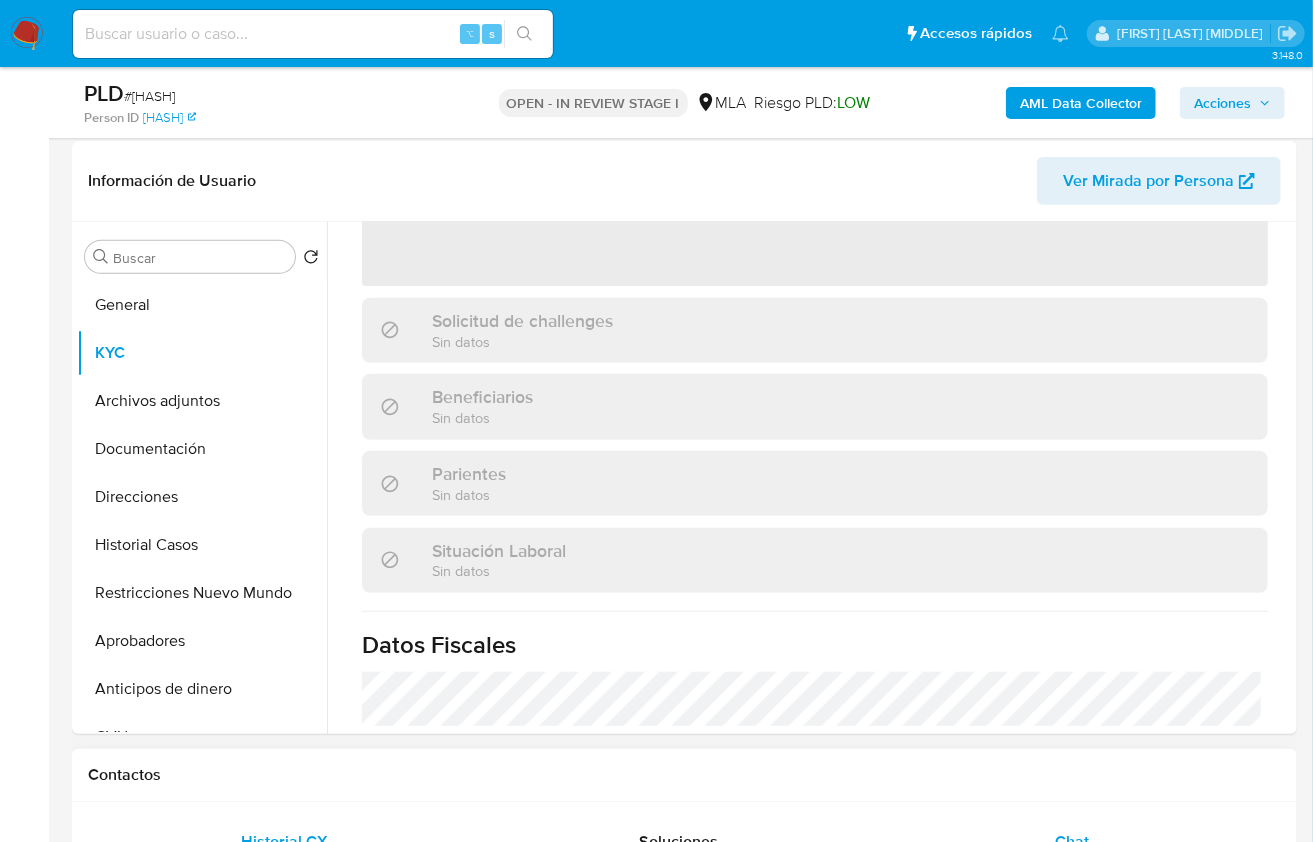 click on "Chat" at bounding box center (1072, 842) 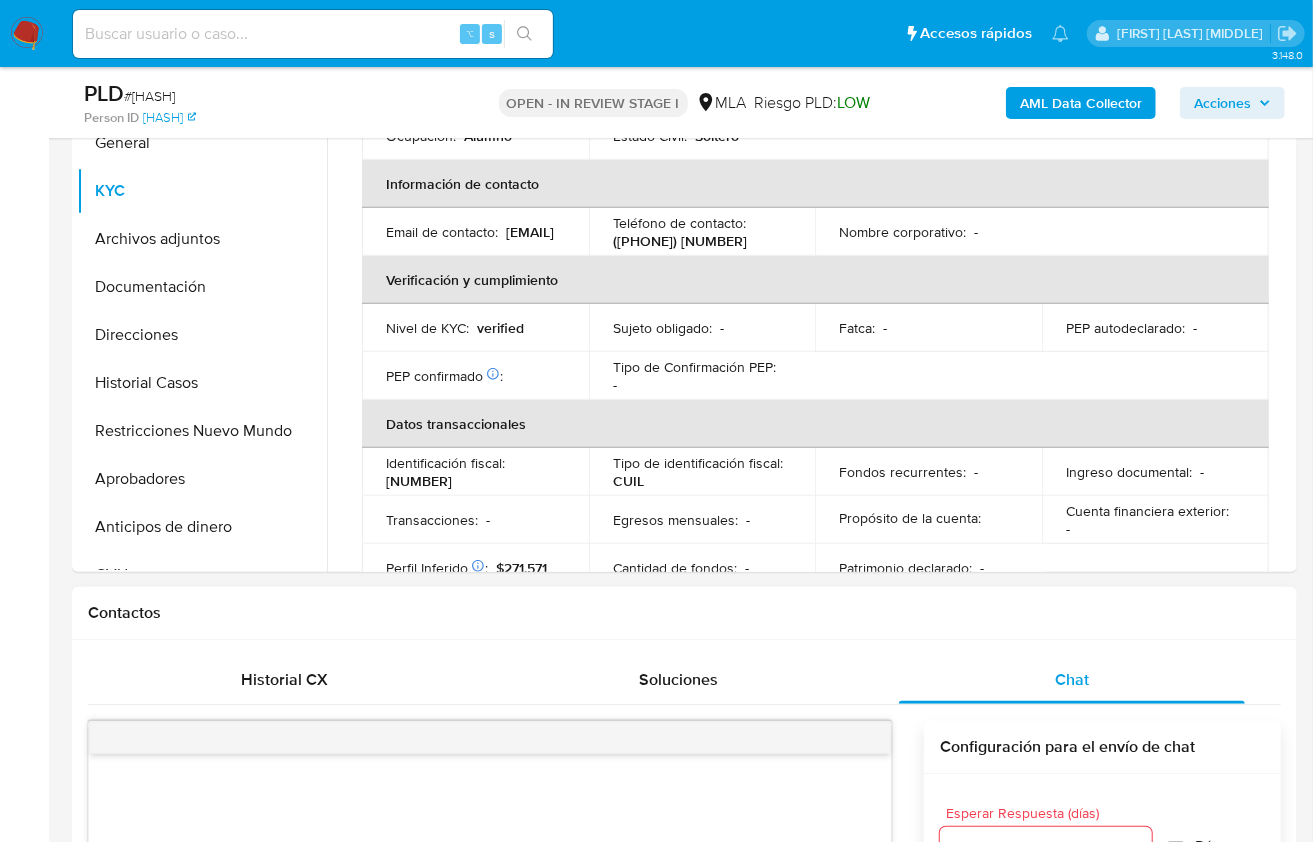 scroll, scrollTop: 881, scrollLeft: 0, axis: vertical 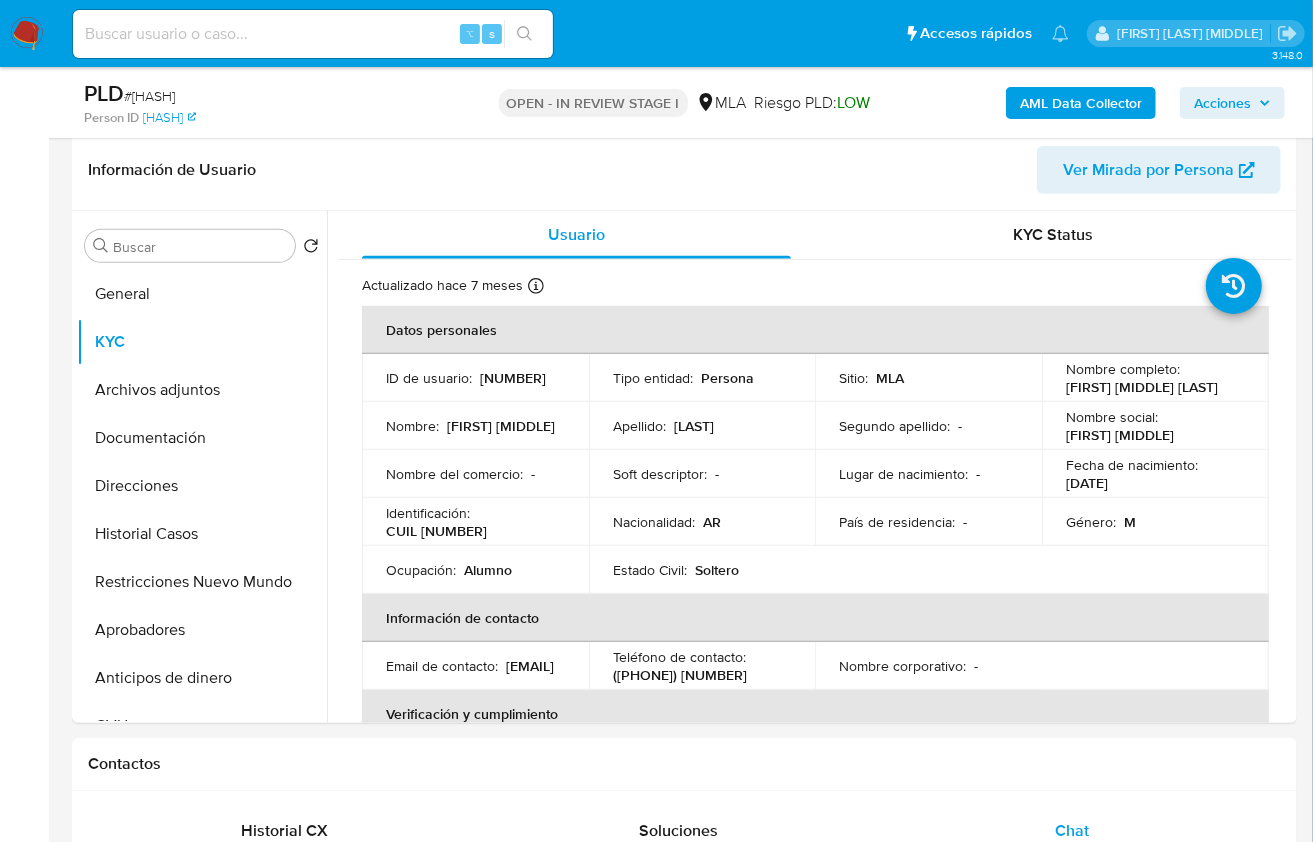 click on "CUIL 23489640899" at bounding box center (436, 531) 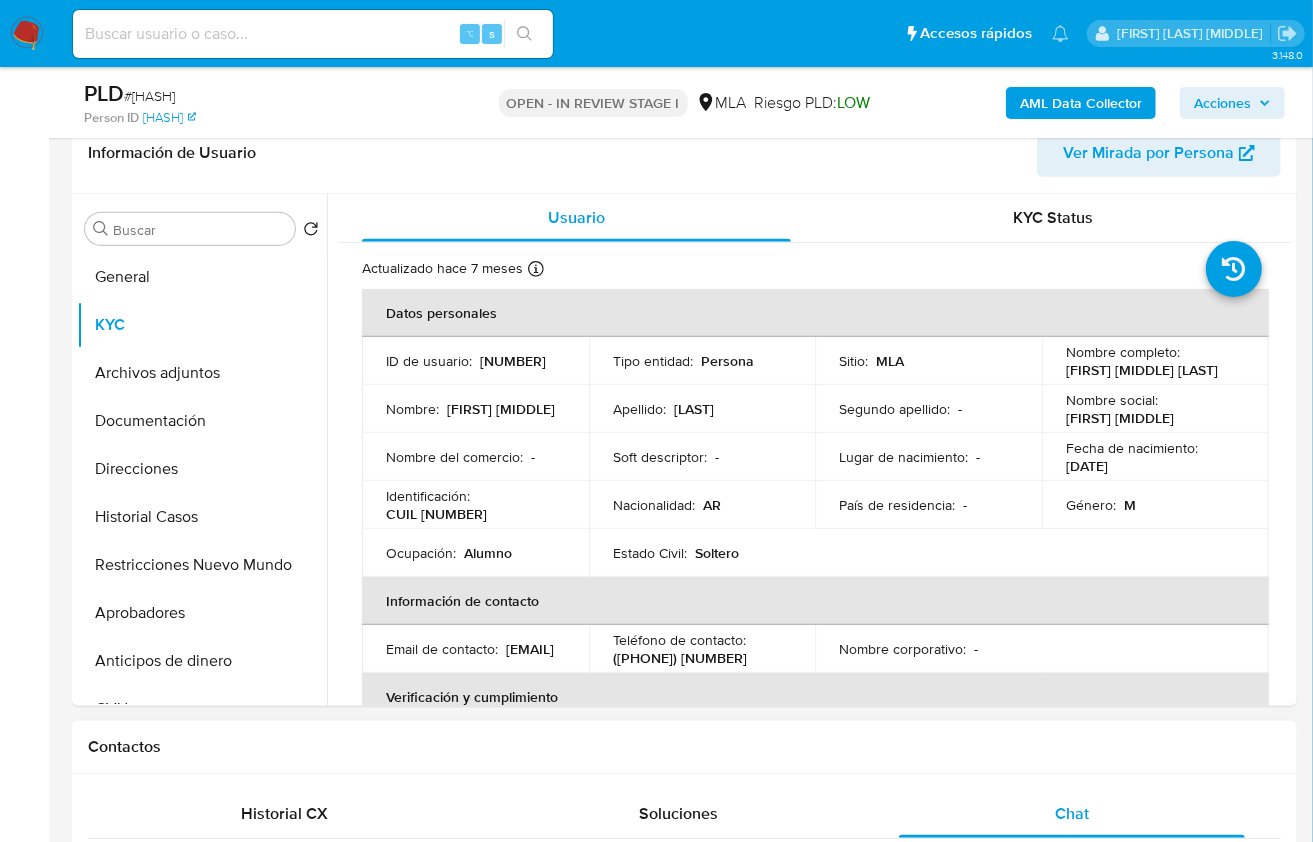 scroll, scrollTop: 1031, scrollLeft: 0, axis: vertical 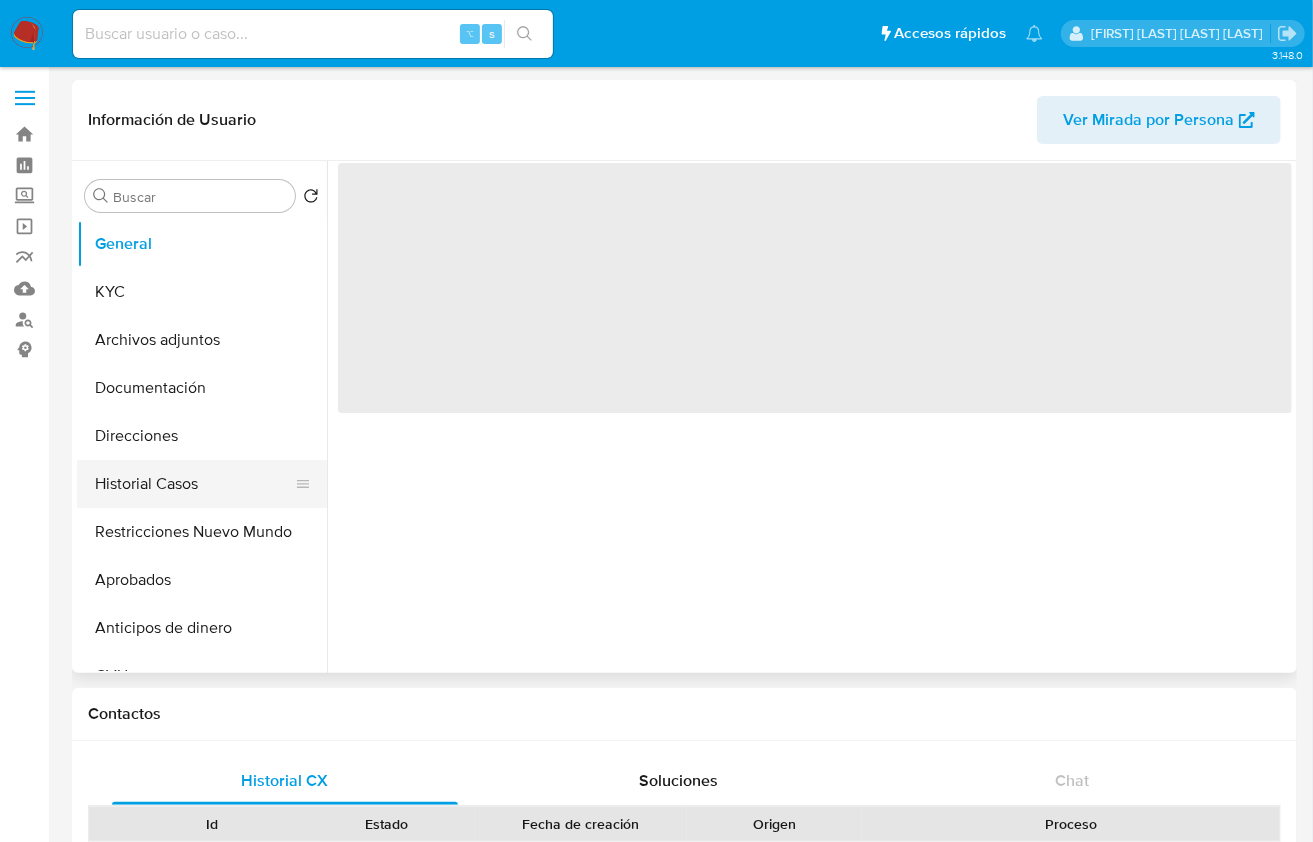 click on "Historial Casos" at bounding box center (194, 484) 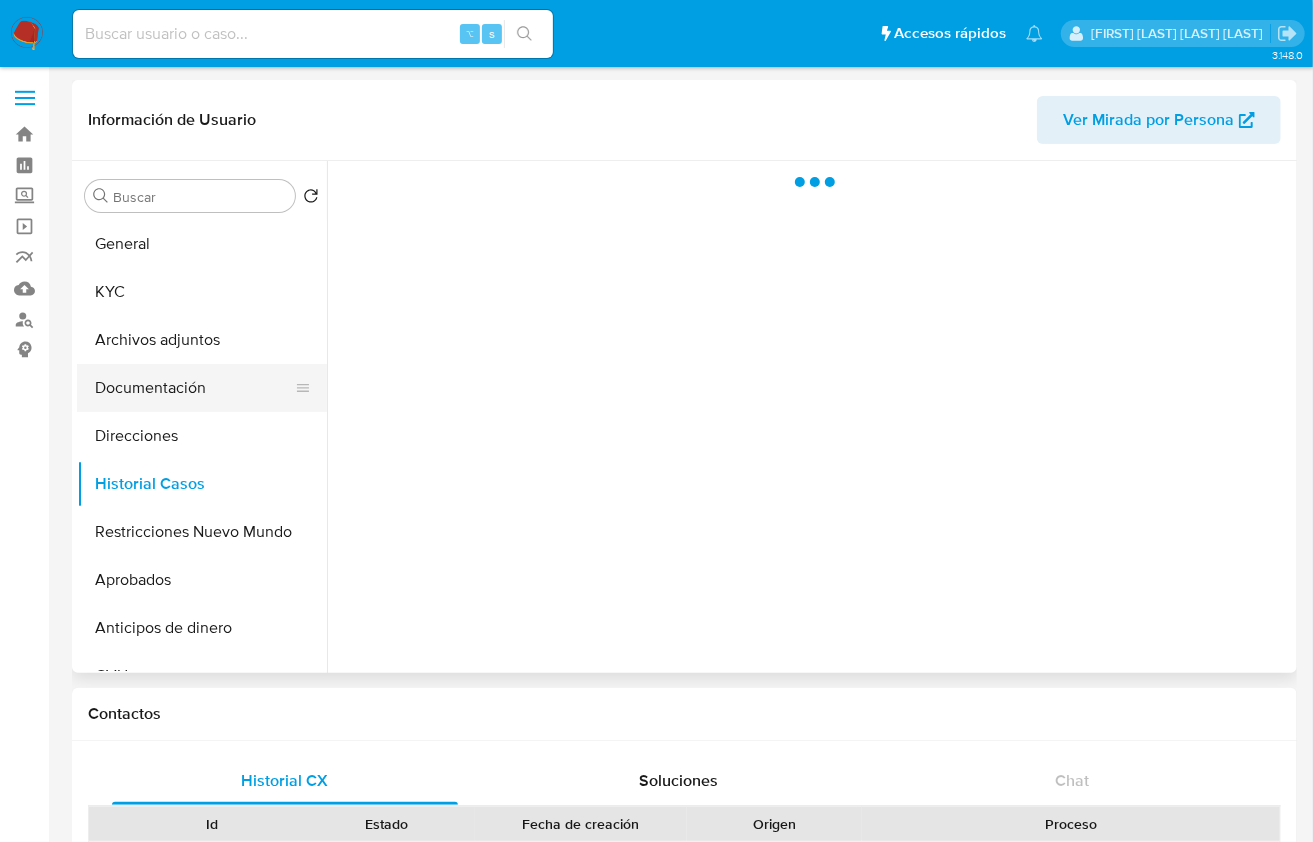 select on "10" 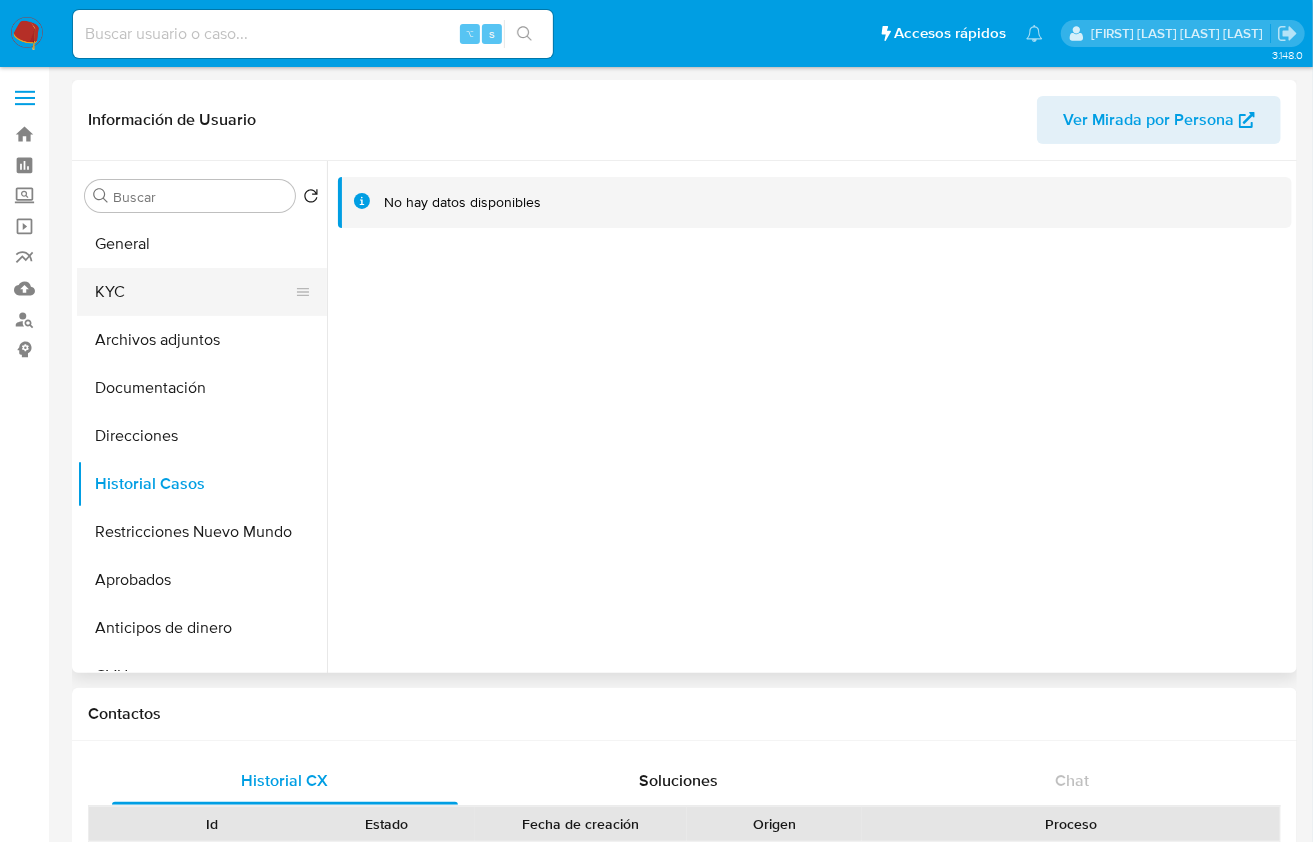 click on "KYC" at bounding box center [194, 292] 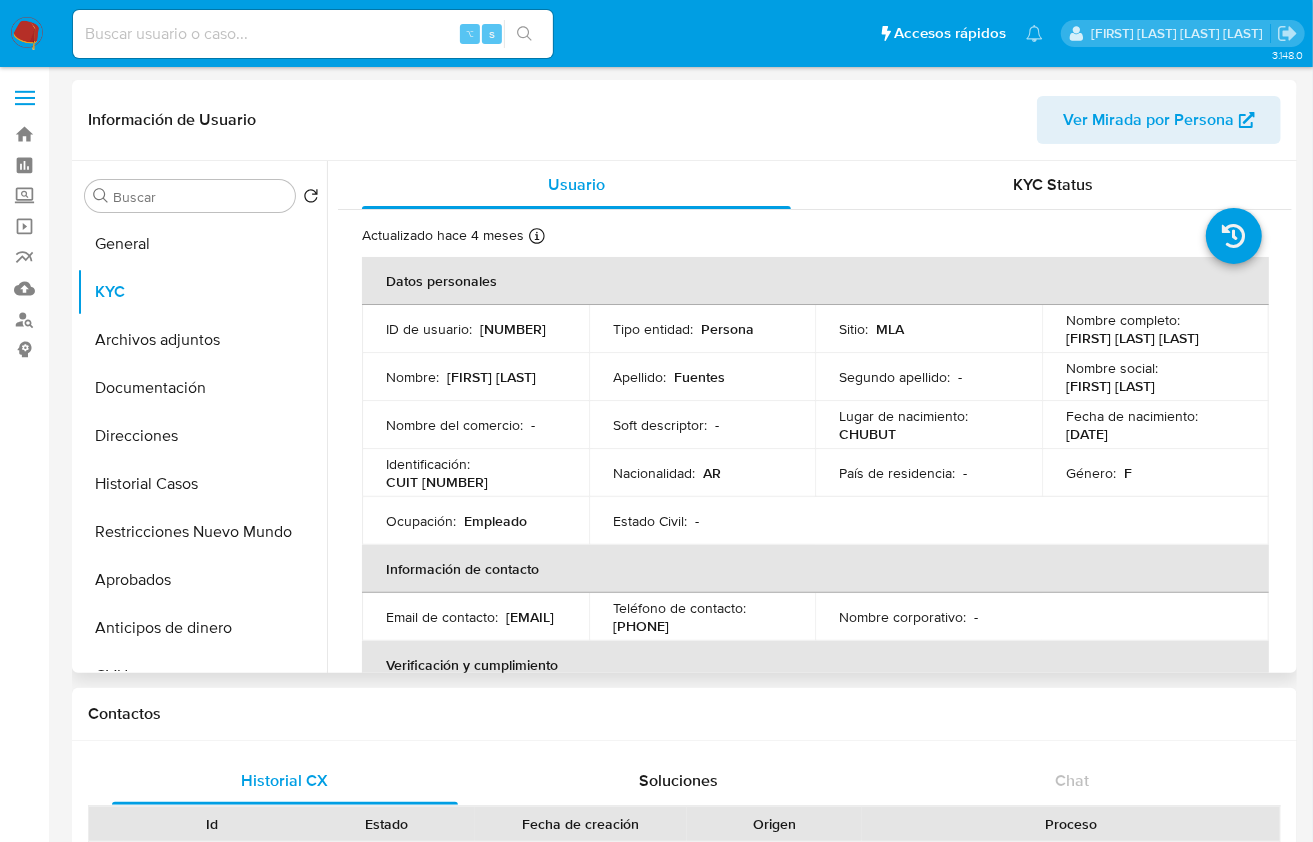 click on "Identificación :    CUIT [NUMBER]" at bounding box center [475, 473] 